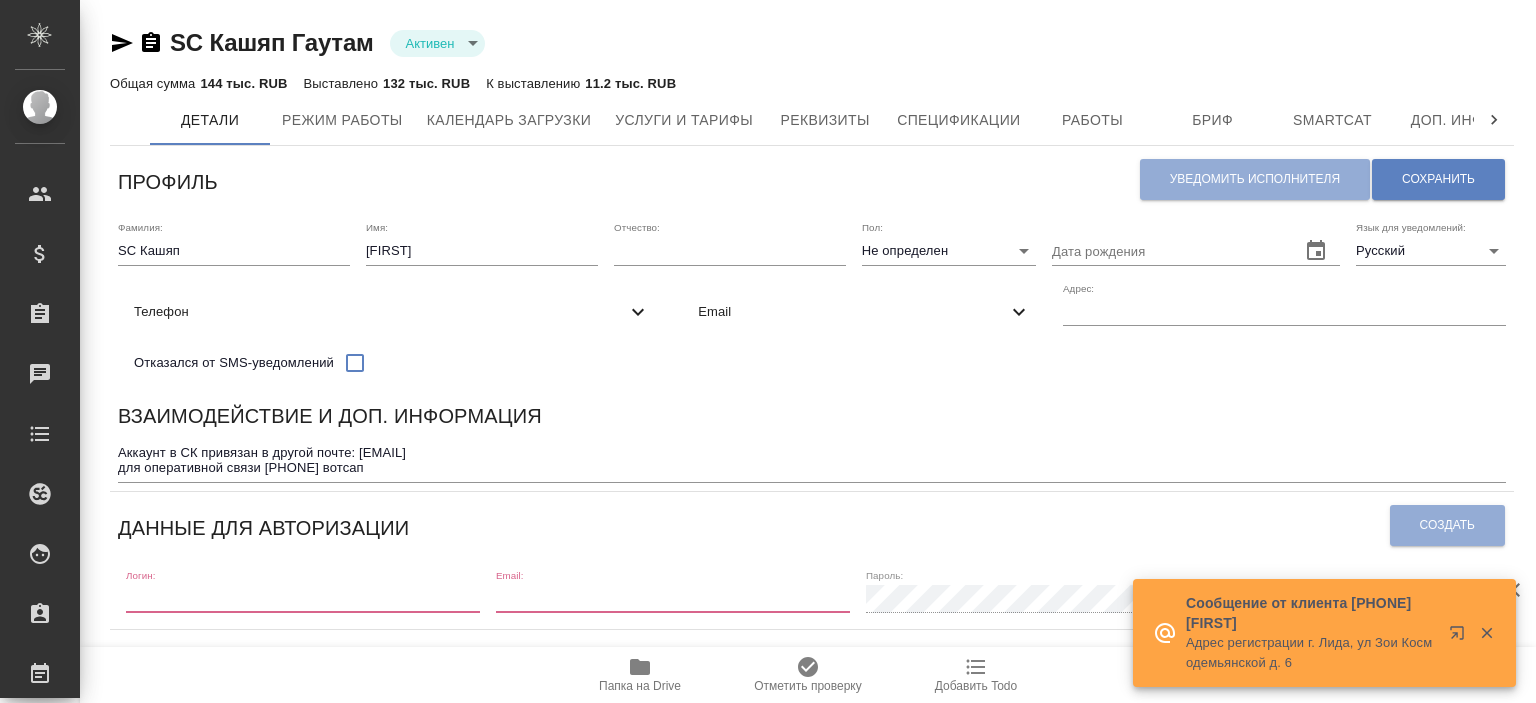 scroll, scrollTop: 0, scrollLeft: 0, axis: both 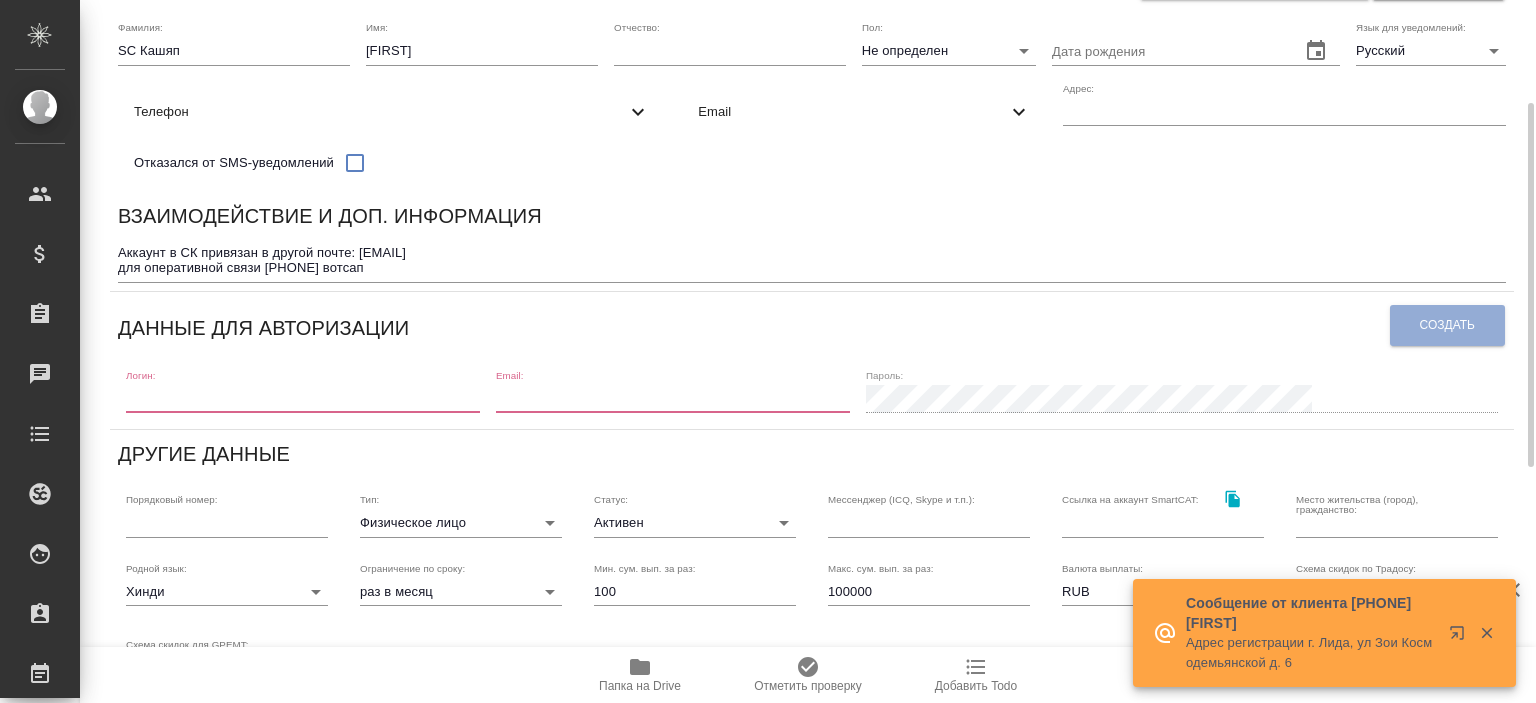 click on "Профиль Уведомить исполнителя Сохранить Фамилия: SC Кашяп Имя: Гаутам Отчество: Пол: Не определен none Дата рождения Язык для уведомлений: Русский RU Телефон Отказался от SMS-уведомлений Email Адрес: Взаимодействие и доп. информация Аккаунт в СК привязан в другой почте: gautamkashyap88@gmail.com
для оперативной связи +7950 002-91-70 вотсап x Данные для авторизации Создать Логин: Email: Пароль: Другие данные Порядковый номер: Тип: Физическое лицо private Статус: Активен active Мессенджер (ICQ, Skype и т.п.): Ссылка на аккаунт SmartCAT: Место жительства (город), гражданство: Родной язык: Хинди раз в месяц 0" at bounding box center [812, 522] 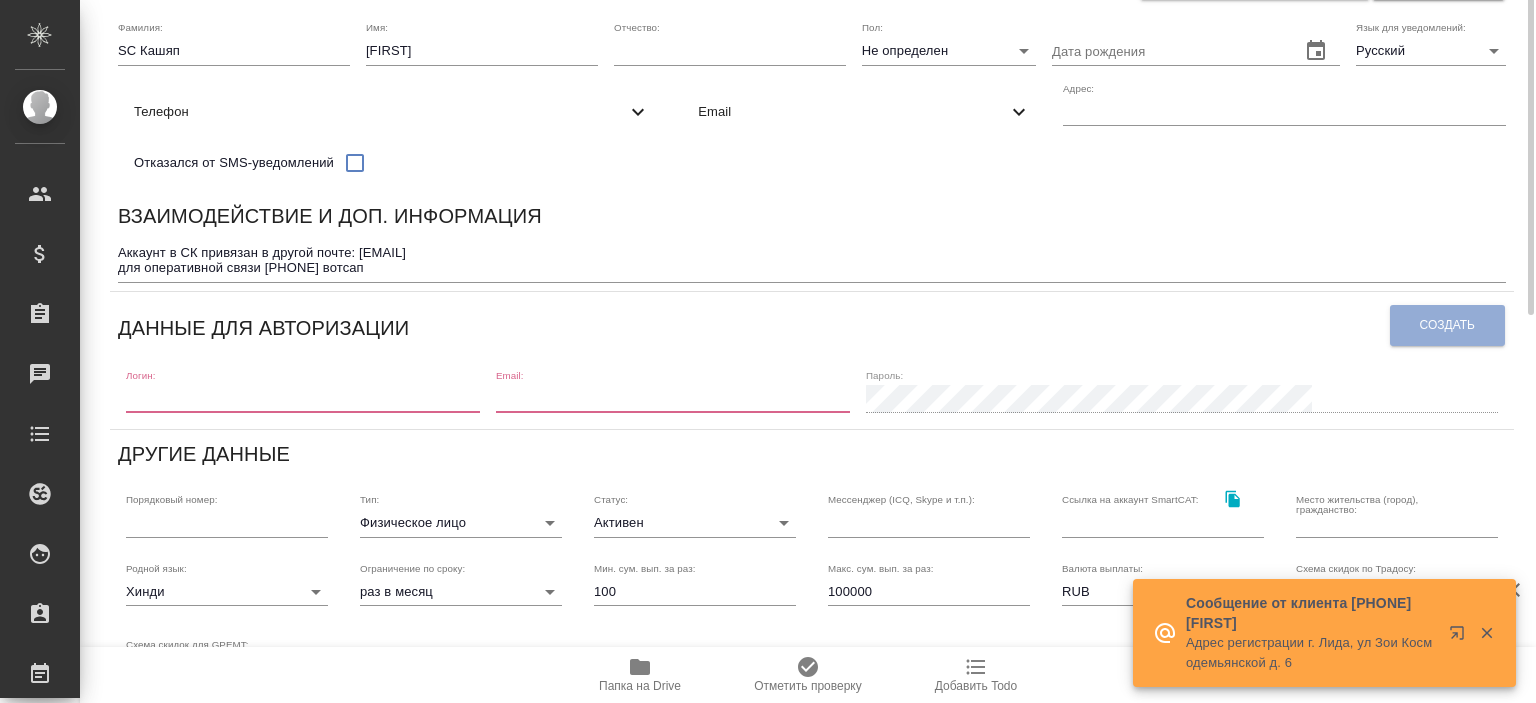 scroll, scrollTop: 100, scrollLeft: 0, axis: vertical 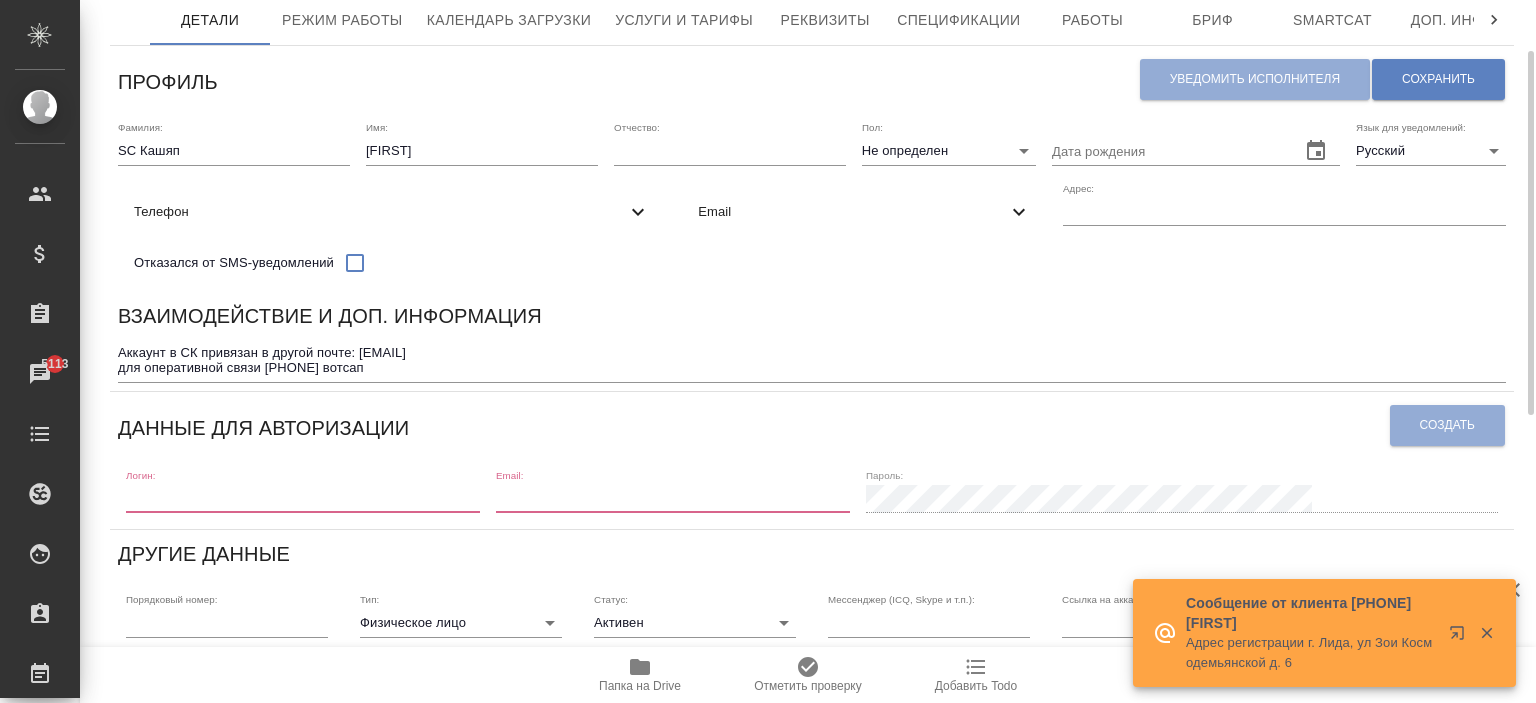 click on "Уведомить исполнителя Сохранить" at bounding box center [1322, 79] 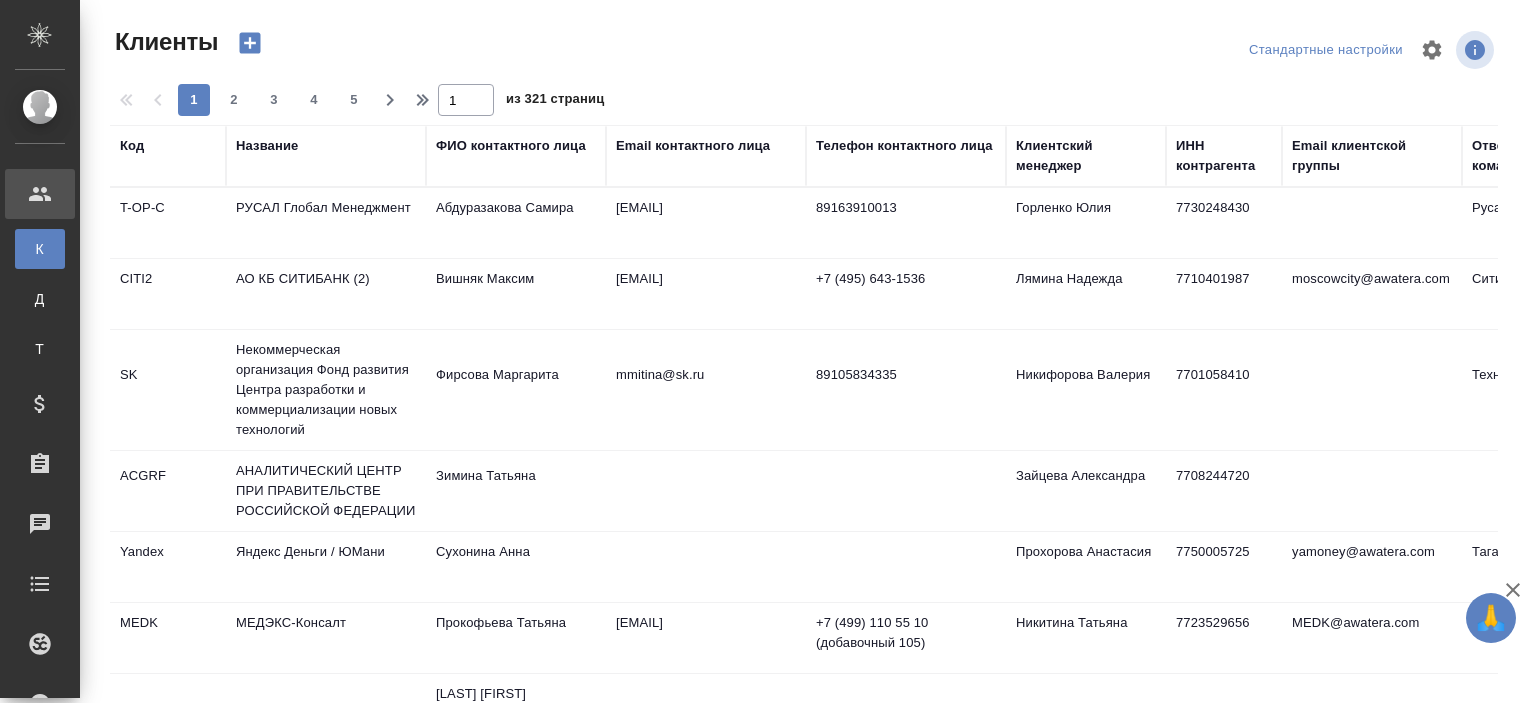 select on "RU" 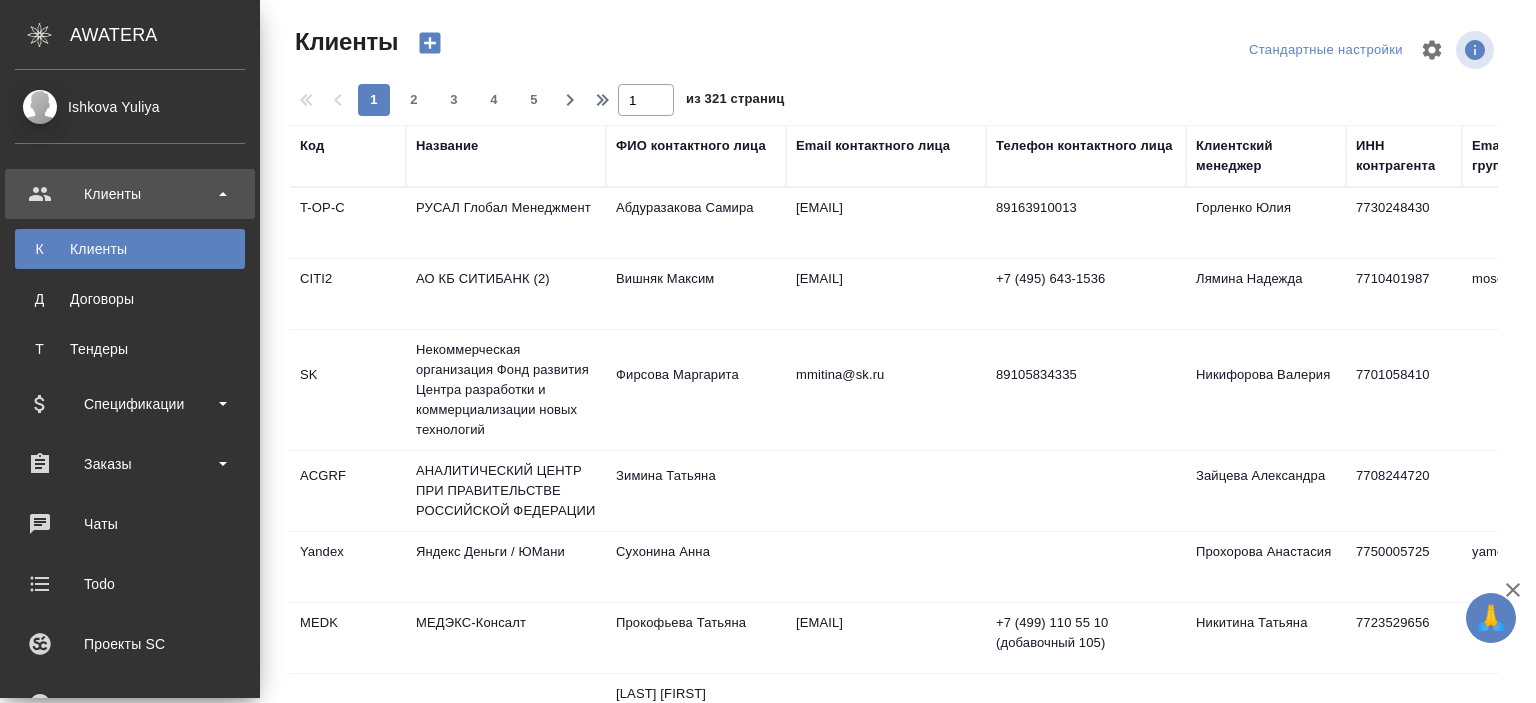 scroll, scrollTop: 300, scrollLeft: 0, axis: vertical 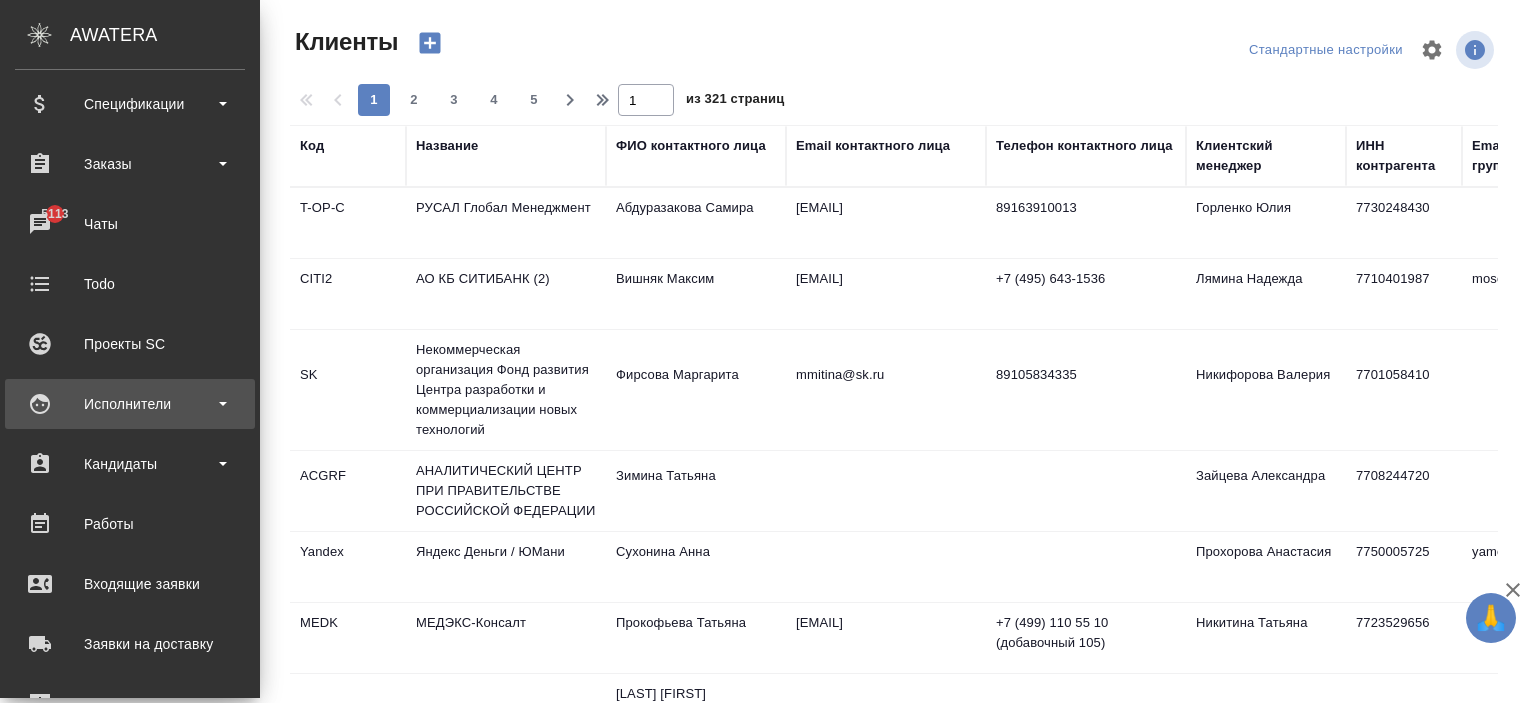 click on "Исполнители" at bounding box center (130, 404) 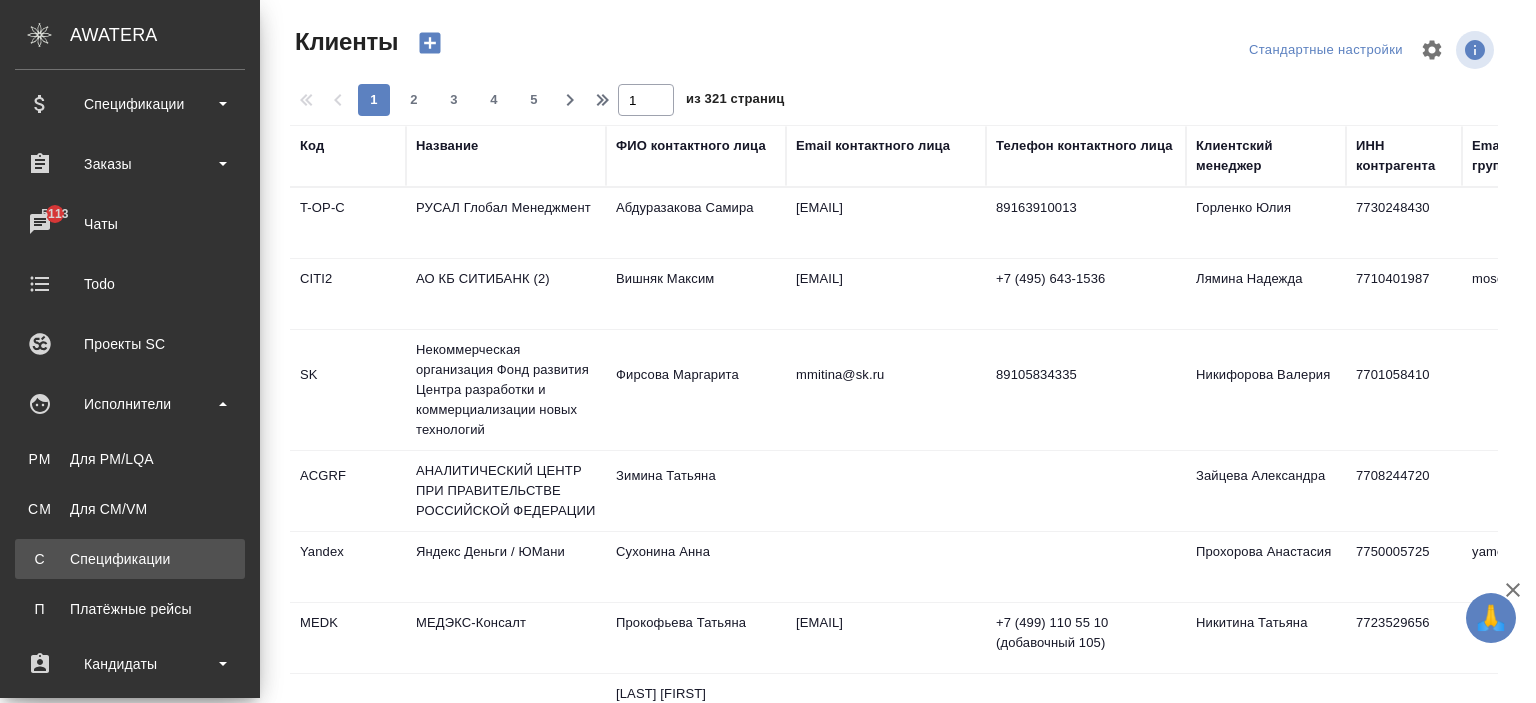 click on "Спецификации" at bounding box center [130, 559] 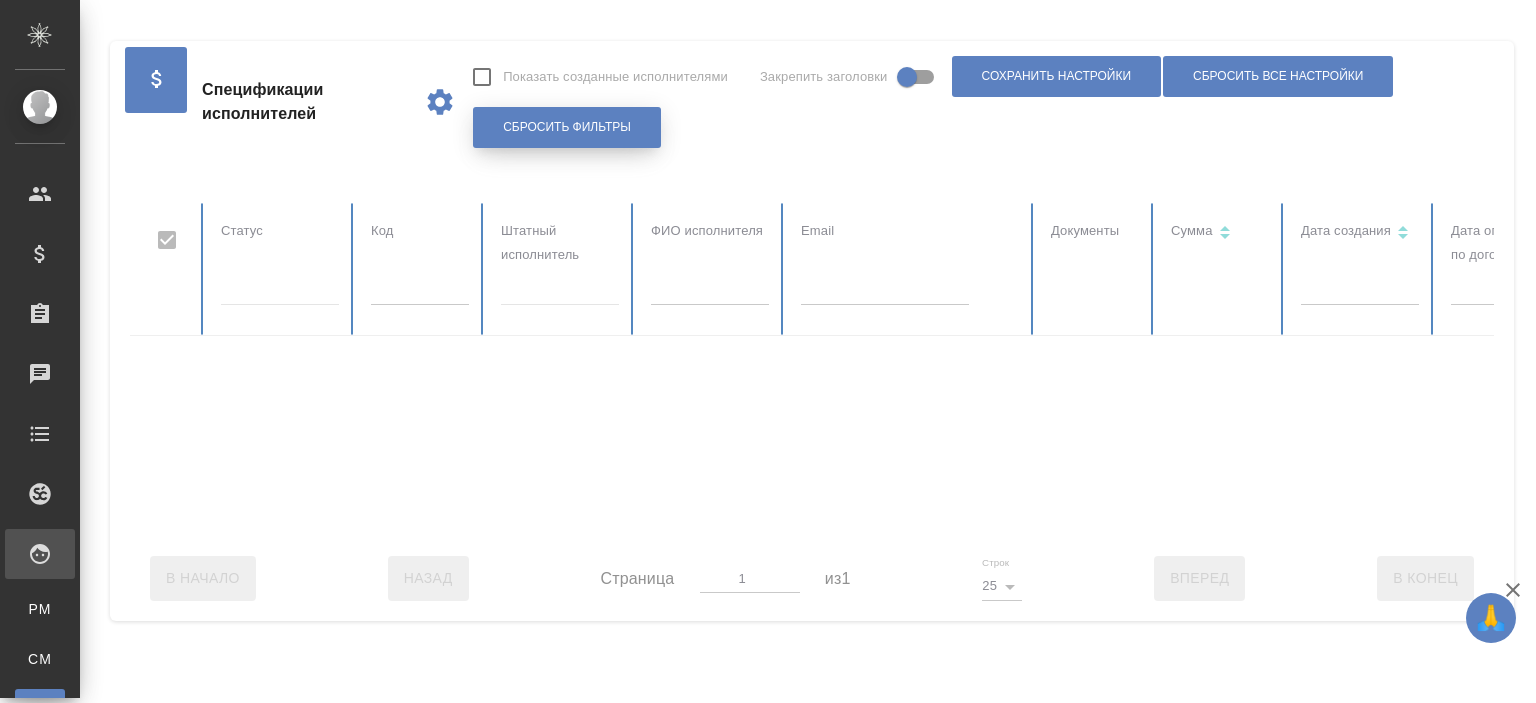 checkbox on "false" 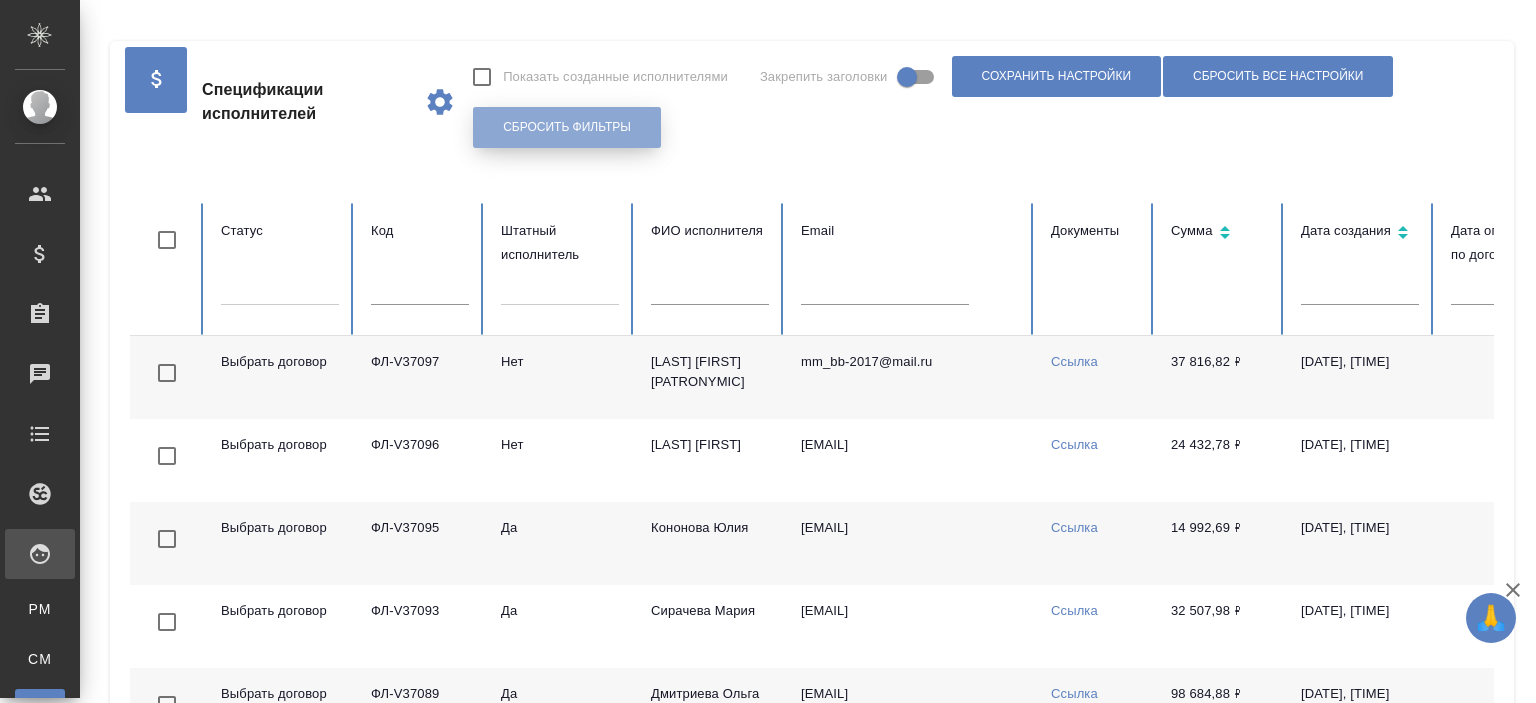 click on "Сбросить фильтры" at bounding box center [567, 127] 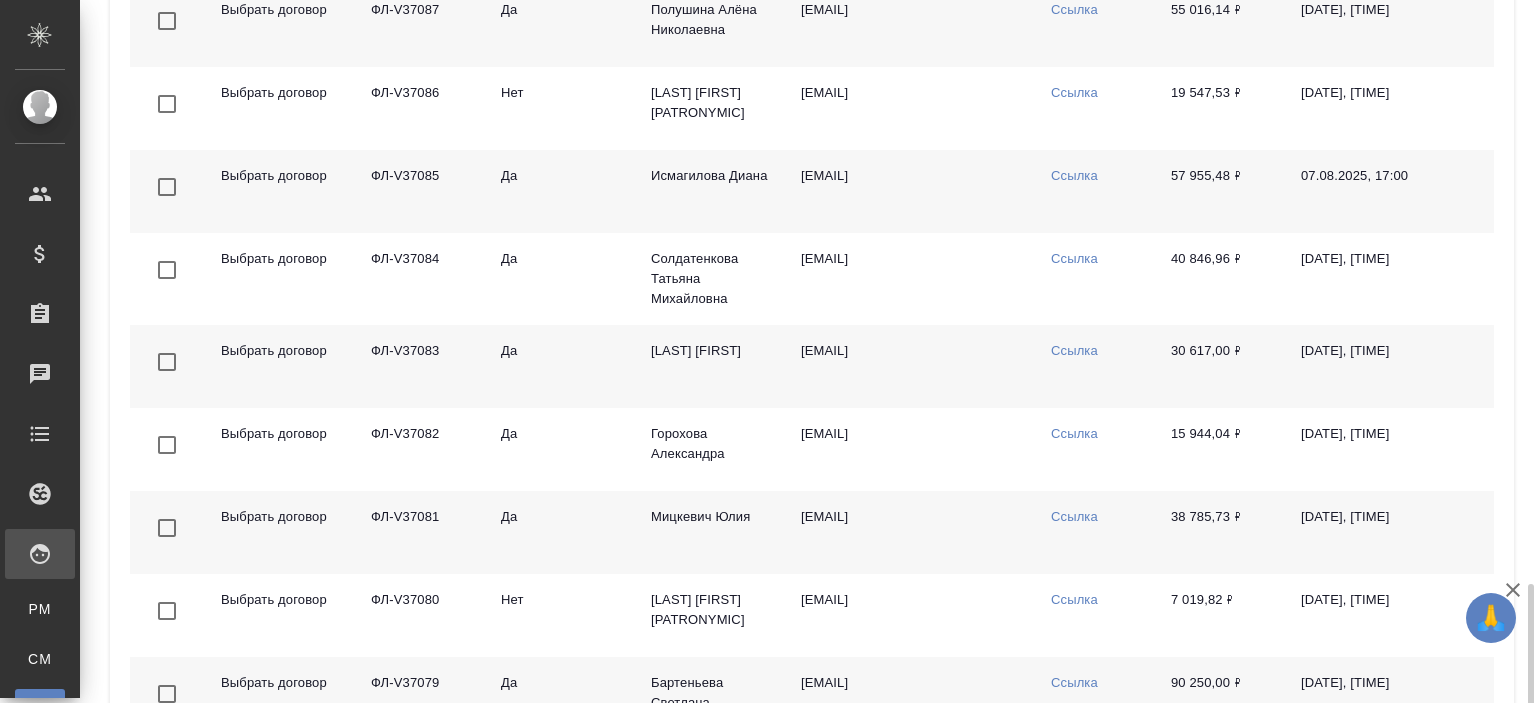 scroll, scrollTop: 1854, scrollLeft: 0, axis: vertical 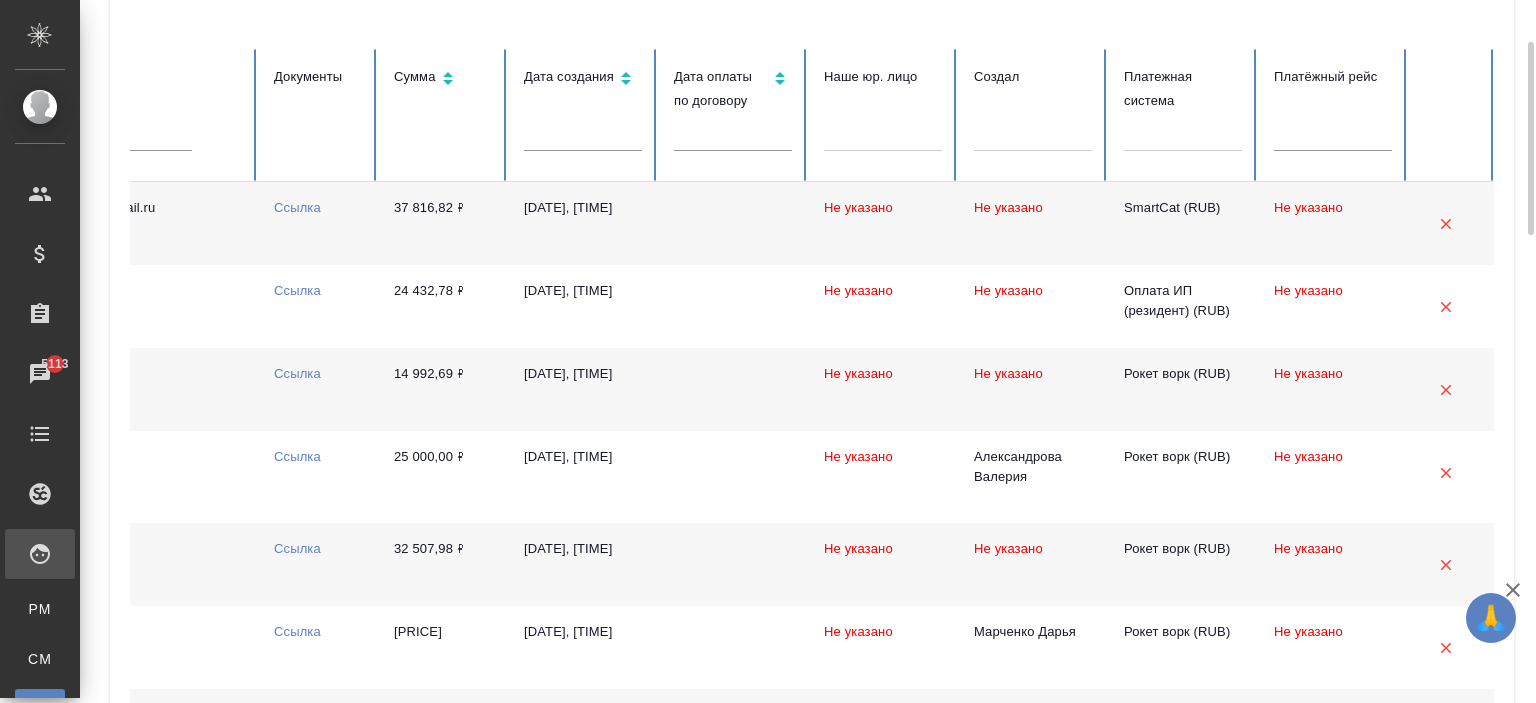 click at bounding box center (1183, 131) 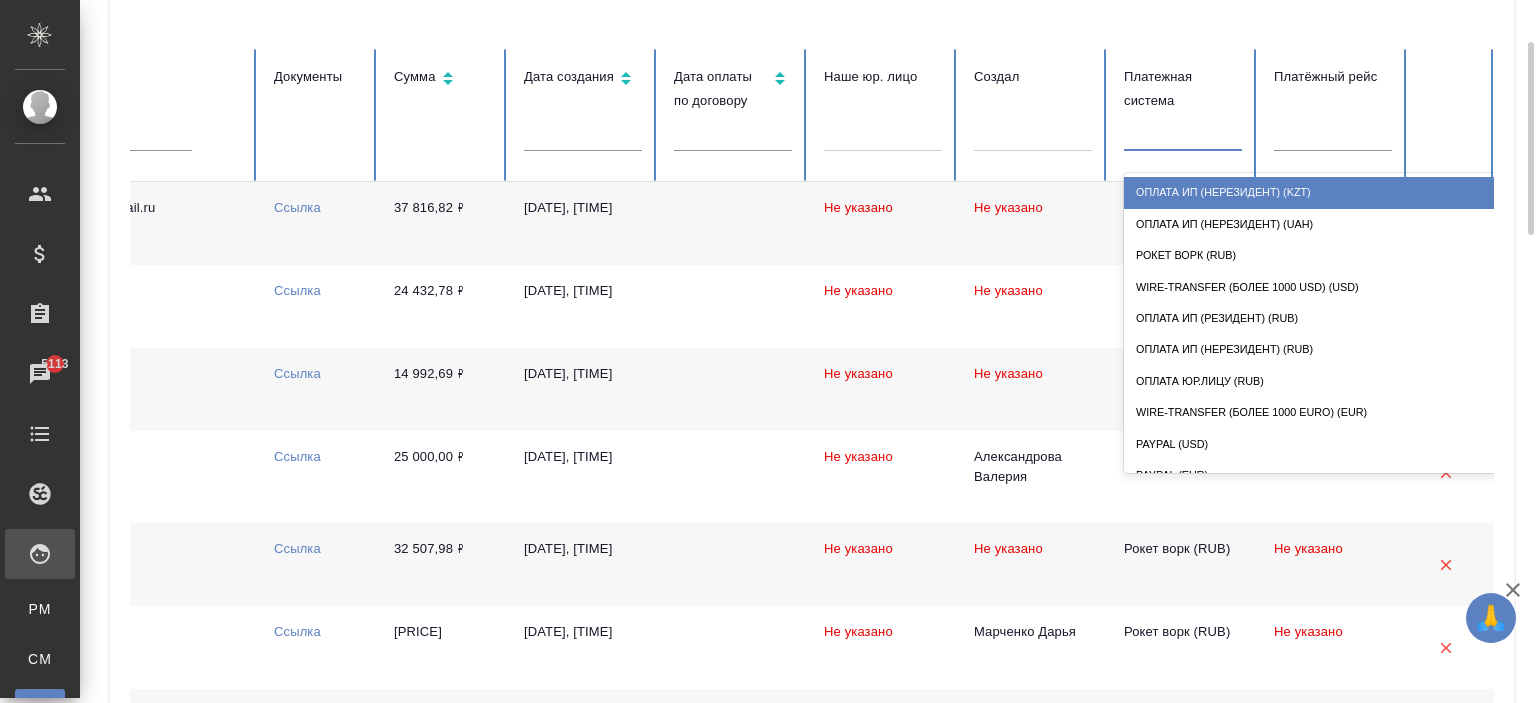 click on "Оплата ИП (нерезидент) (KZT)" at bounding box center (1324, 192) 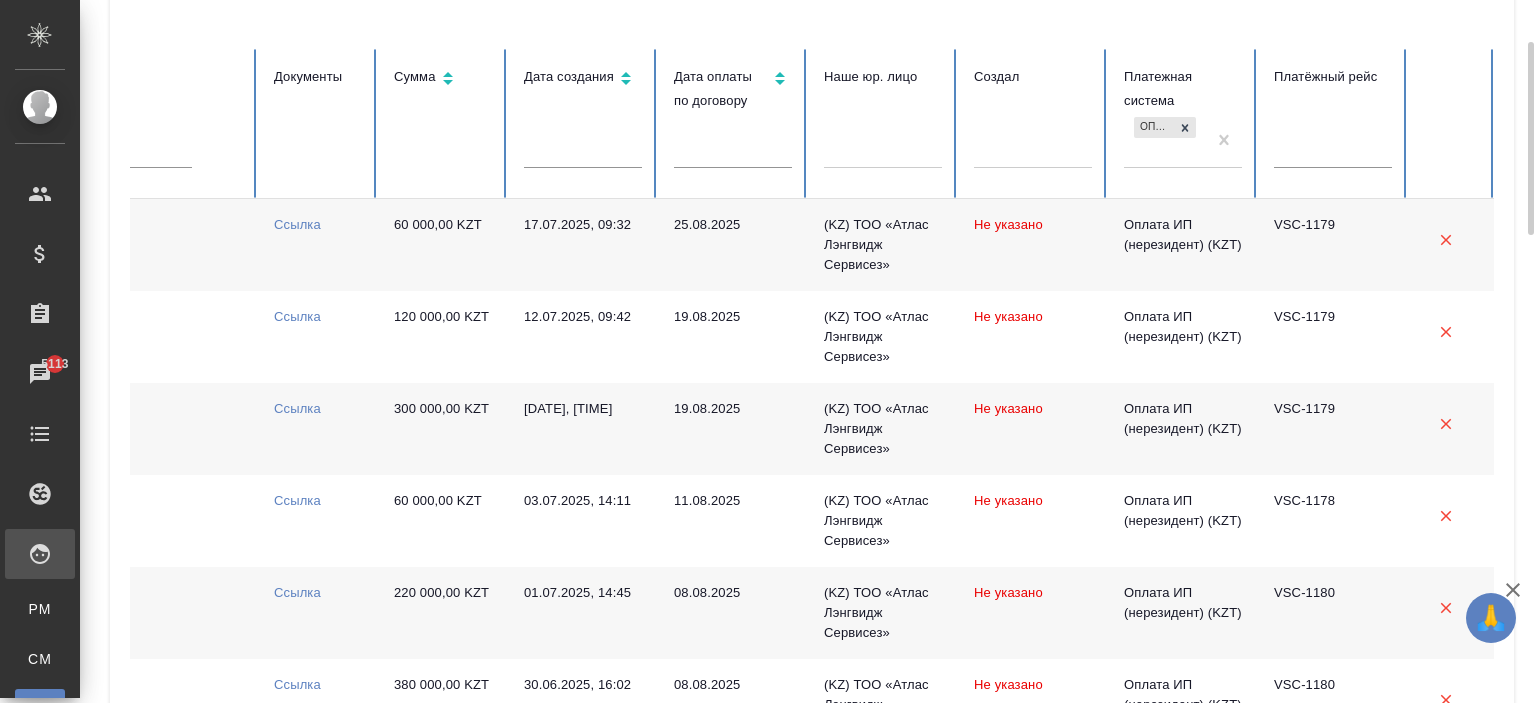 click on "Оплата ИП (нерезидент) (KZT)" at bounding box center [1165, 140] 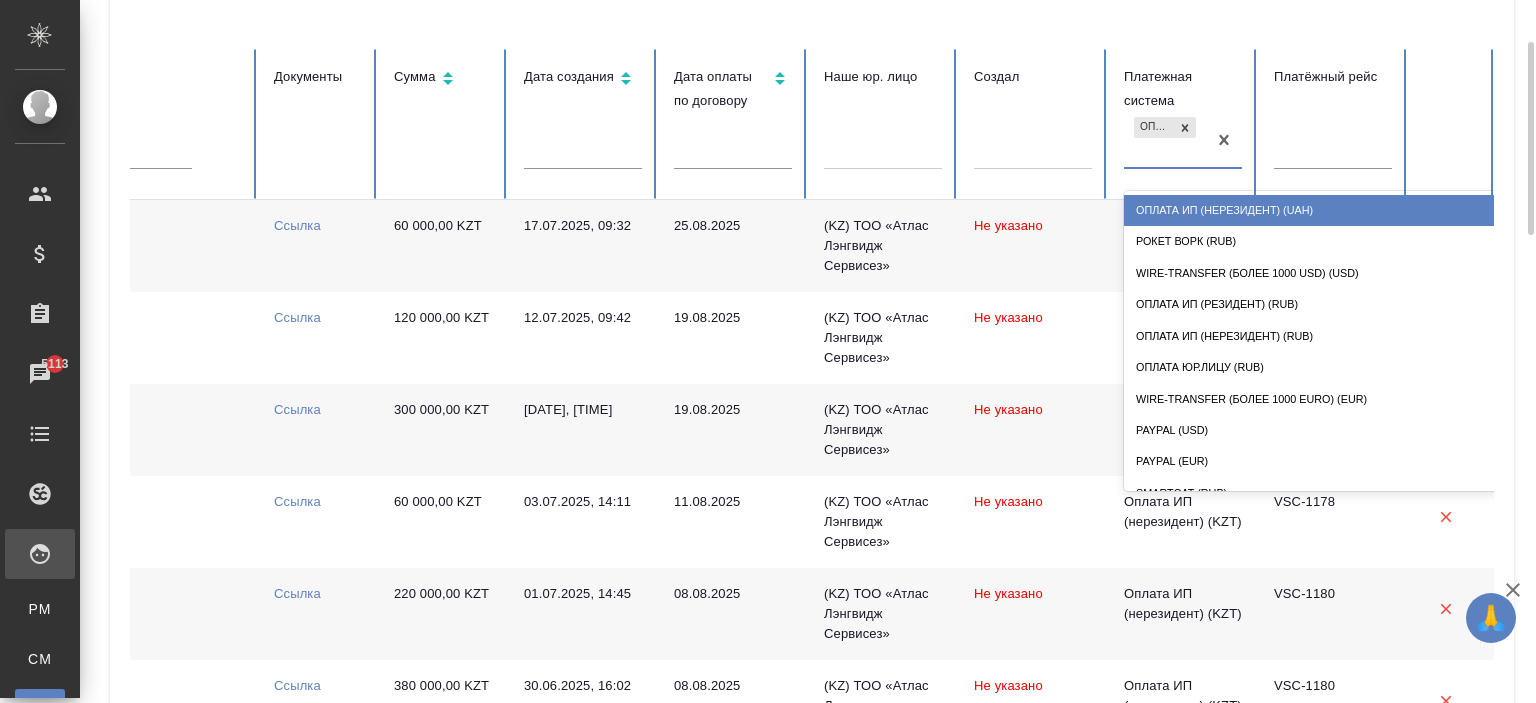 click on "Оплата ИП (нерезидент) (UAH)" at bounding box center [1324, 210] 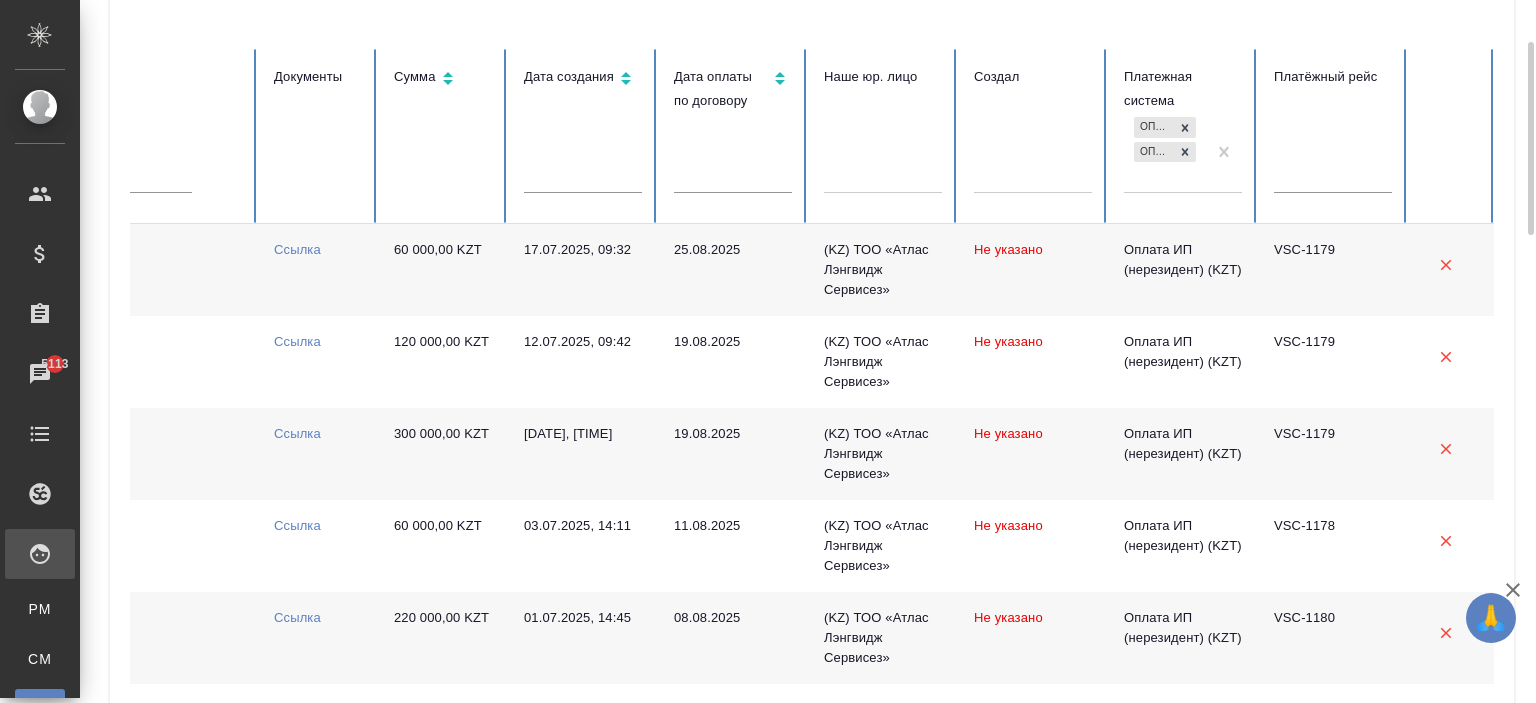click on "Оплата ИП (нерезидент) (KZT) Оплата ИП (нерезидент) (UAH)" at bounding box center (1165, 152) 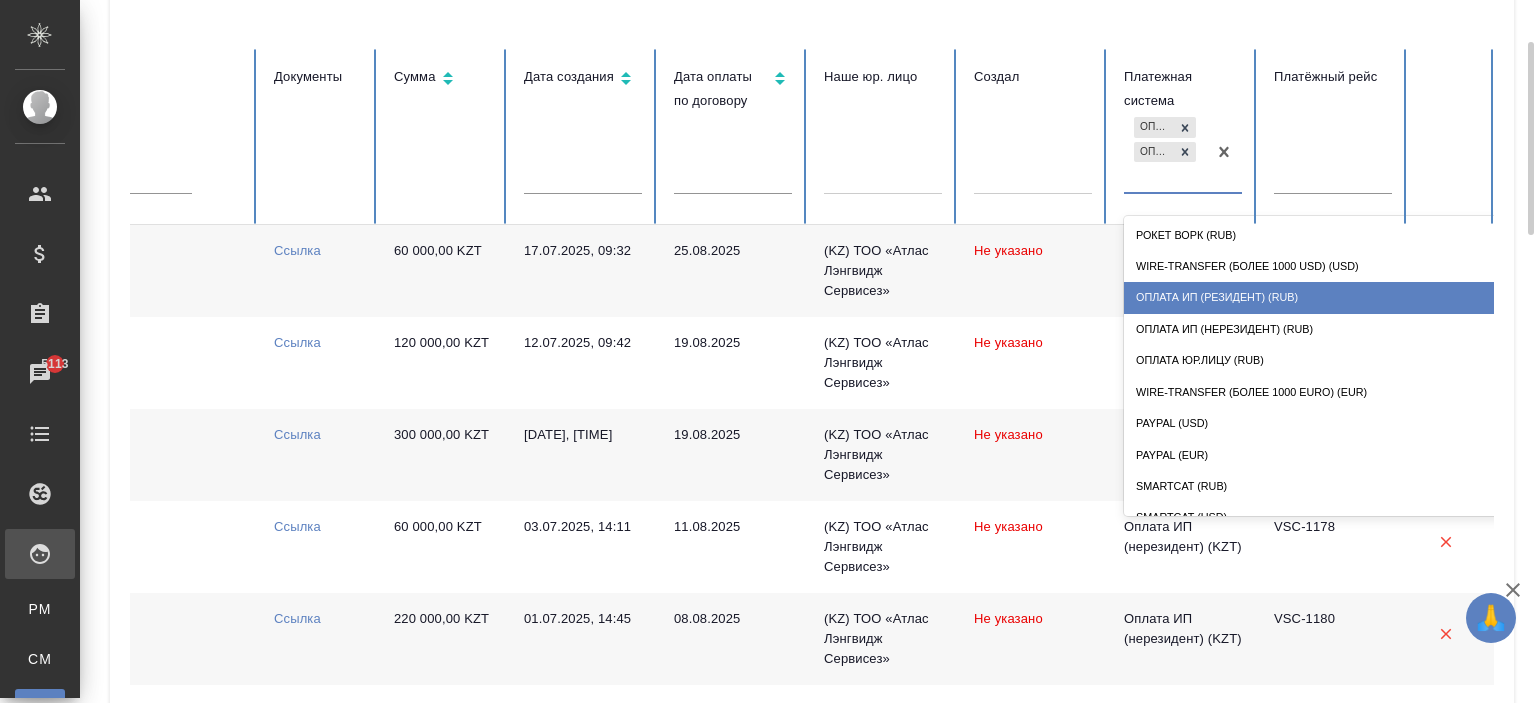 click on "Оплата ИП (резидент) (RUB)" at bounding box center [1324, 297] 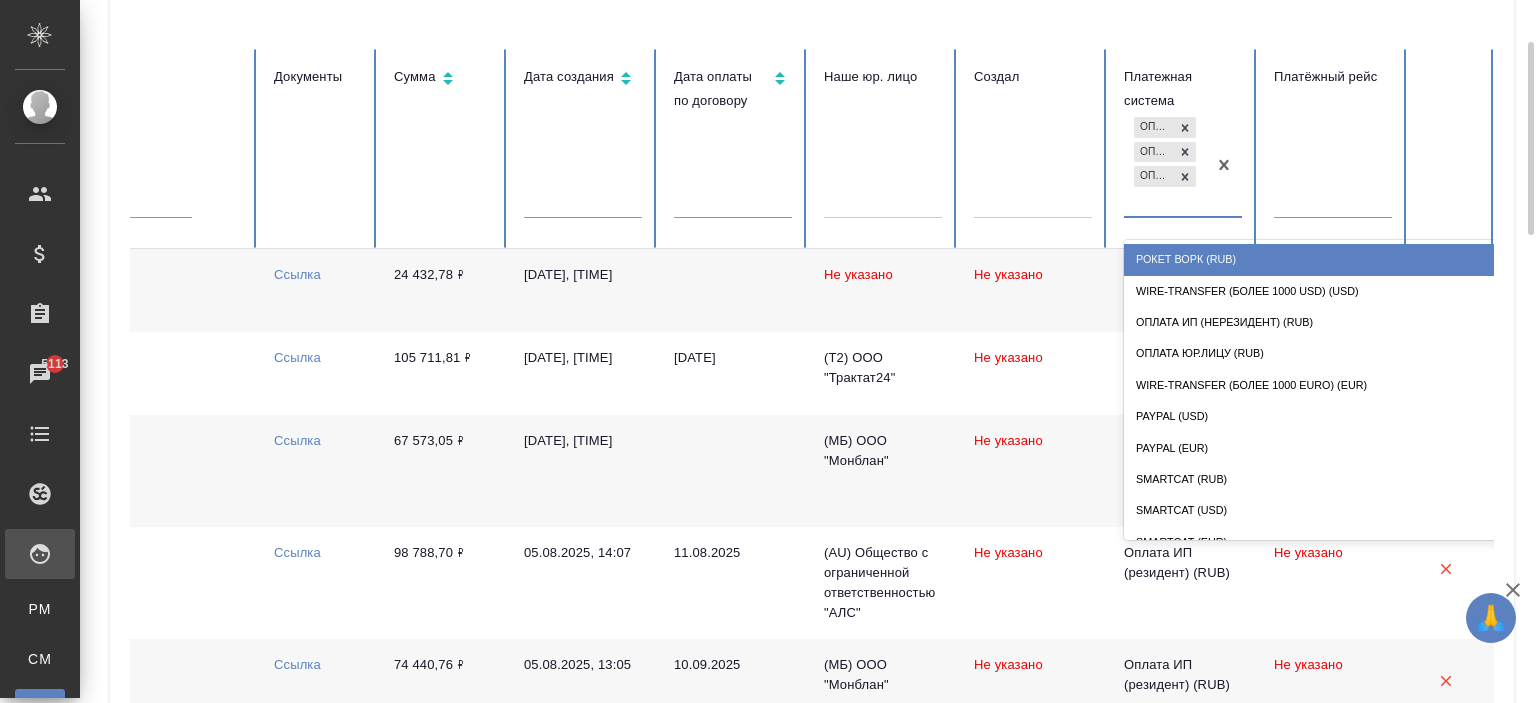 click on "Оплата ИП (нерезидент) (KZT) Оплата ИП (нерезидент) (UAH) Оплата ИП (резидент) (RUB)" at bounding box center (1165, 164) 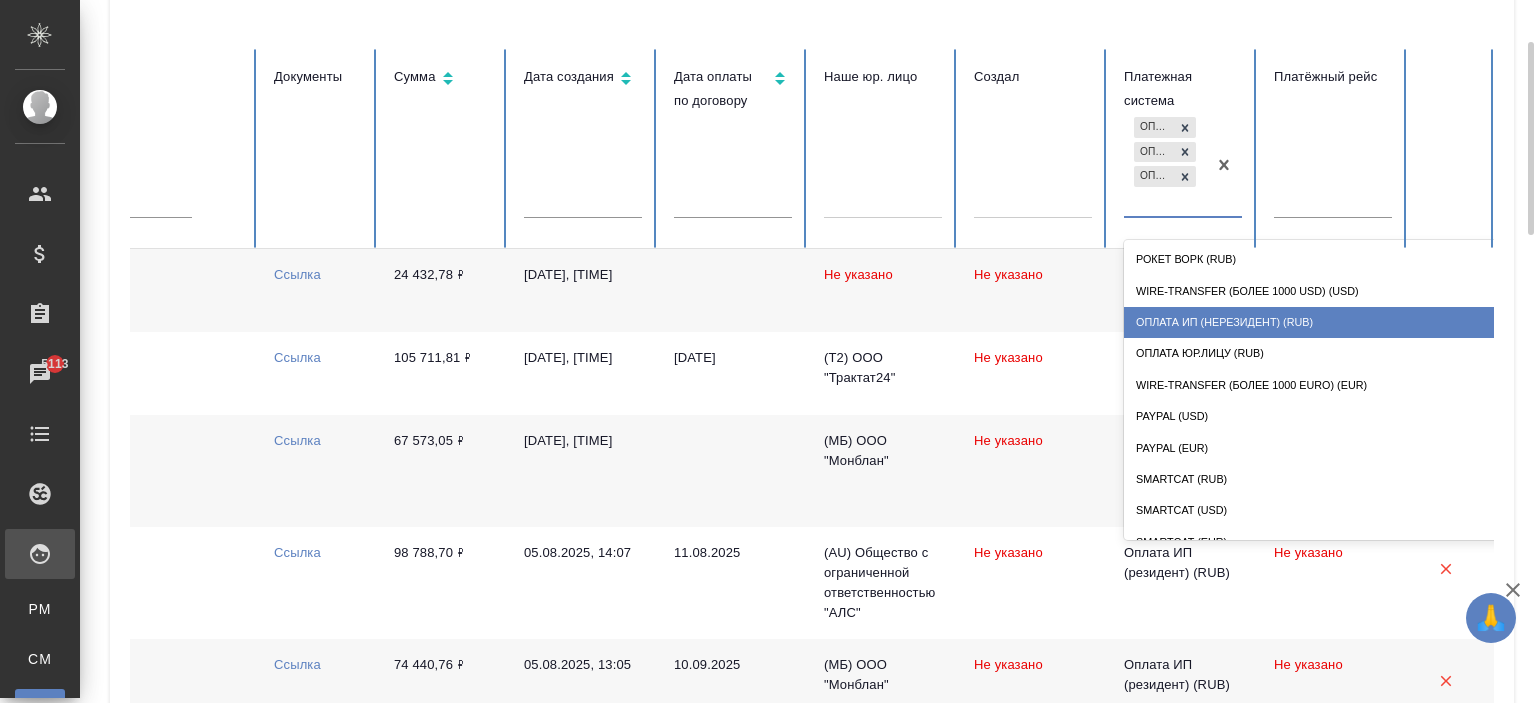 click on "Оплата ИП (нерезидент) (RUB)" at bounding box center (1324, 322) 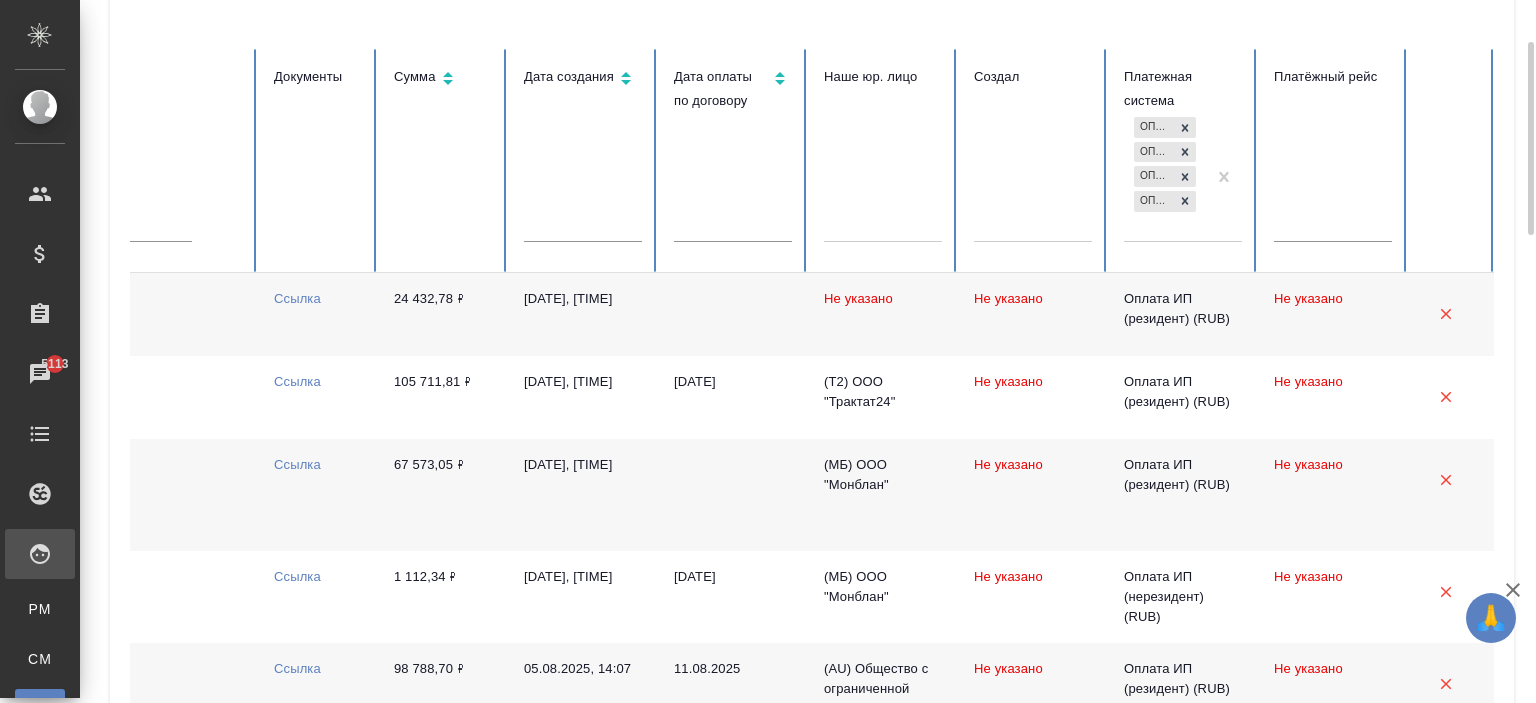 click on "Оплата ИП (нерезидент) (KZT) Оплата ИП (нерезидент) (UAH) Оплата ИП (резидент) (RUB) Оплата ИП (нерезидент) (RUB)" at bounding box center (1165, 176) 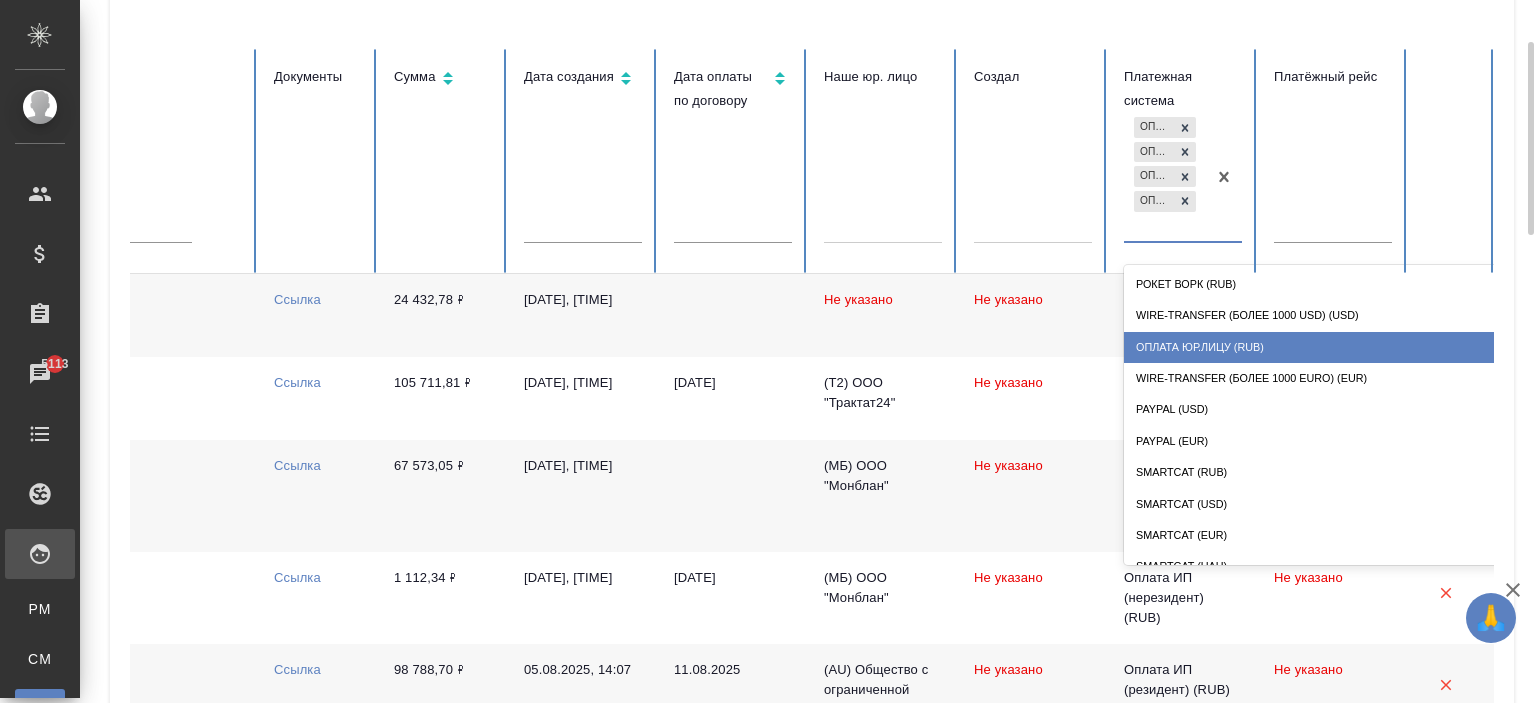 click on "Оплата Юр.лицу (RUB)" at bounding box center (1324, 347) 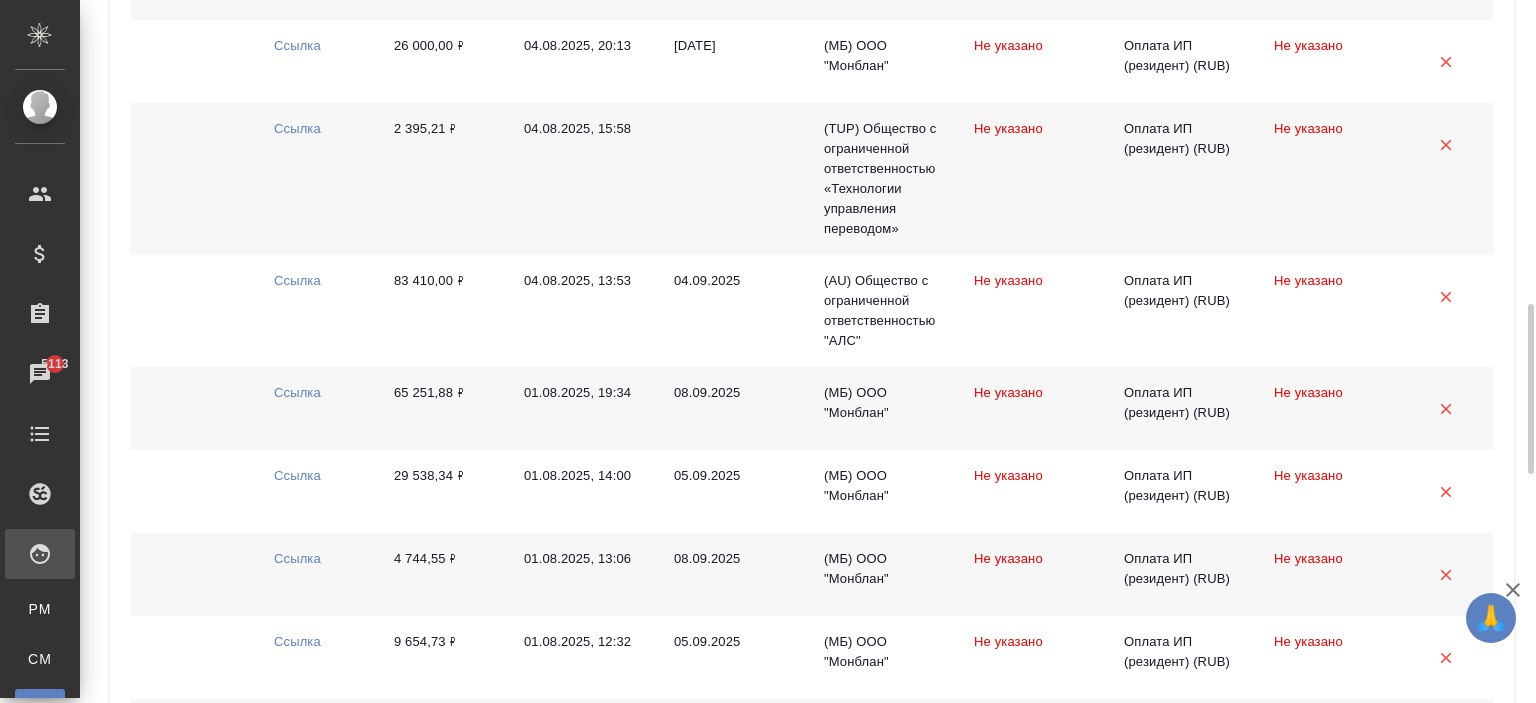 scroll, scrollTop: 2192, scrollLeft: 0, axis: vertical 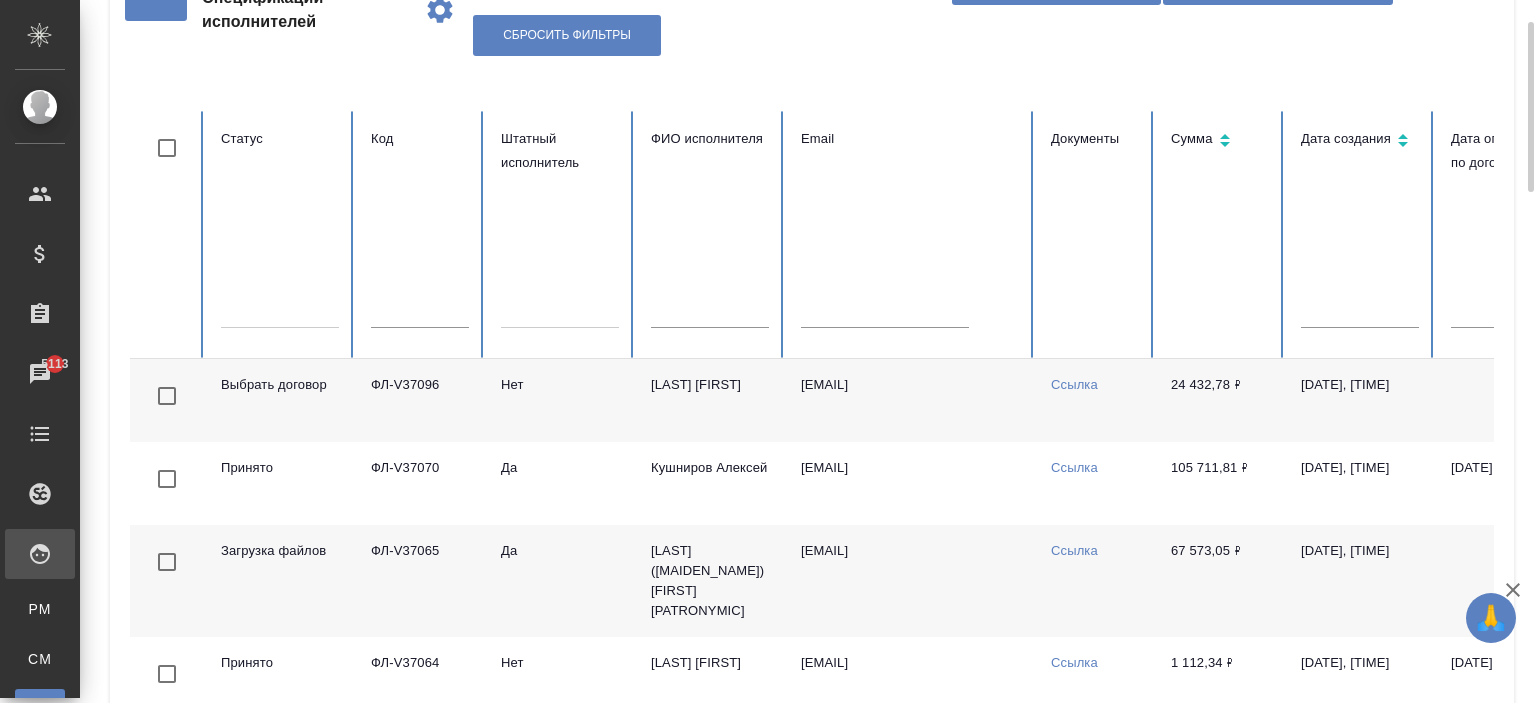click at bounding box center (280, 308) 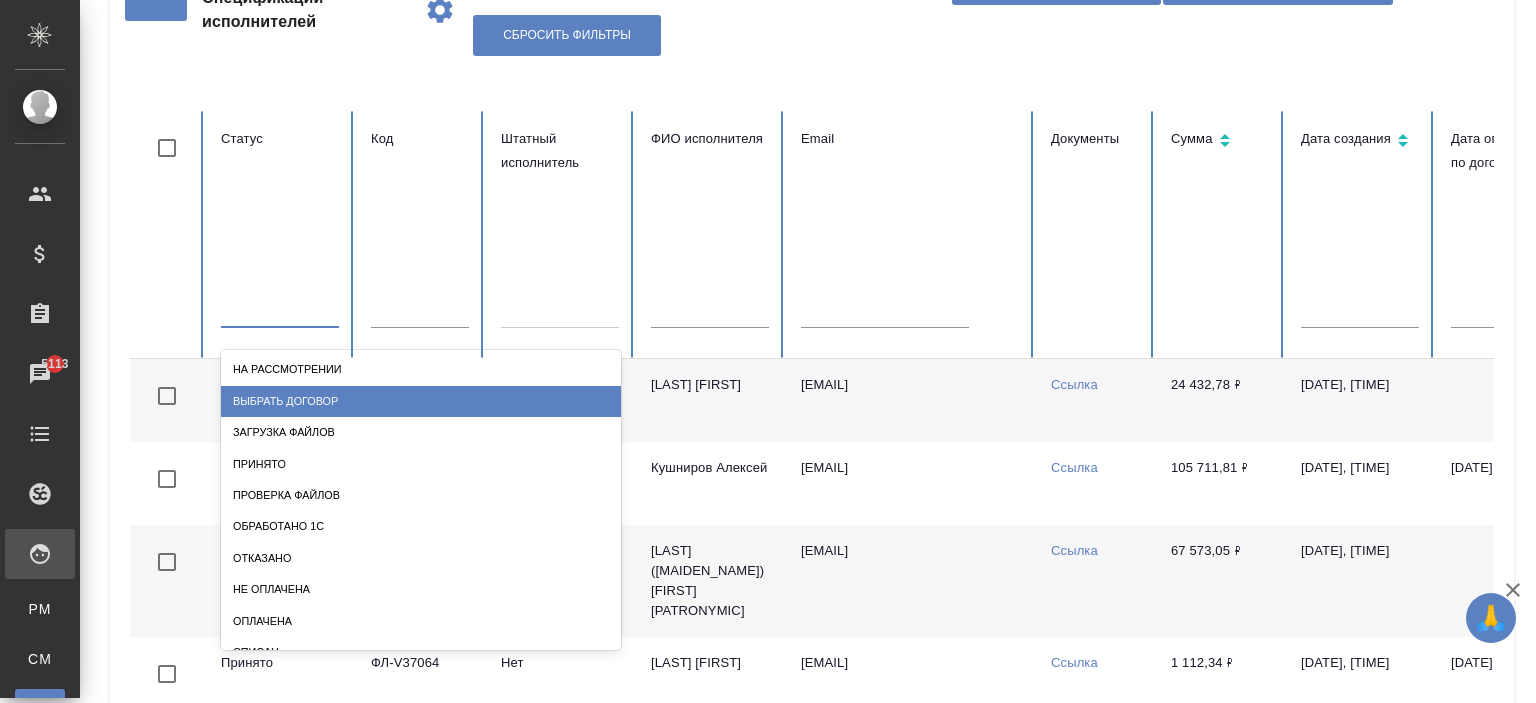 click on "Выбрать договор" at bounding box center (421, 401) 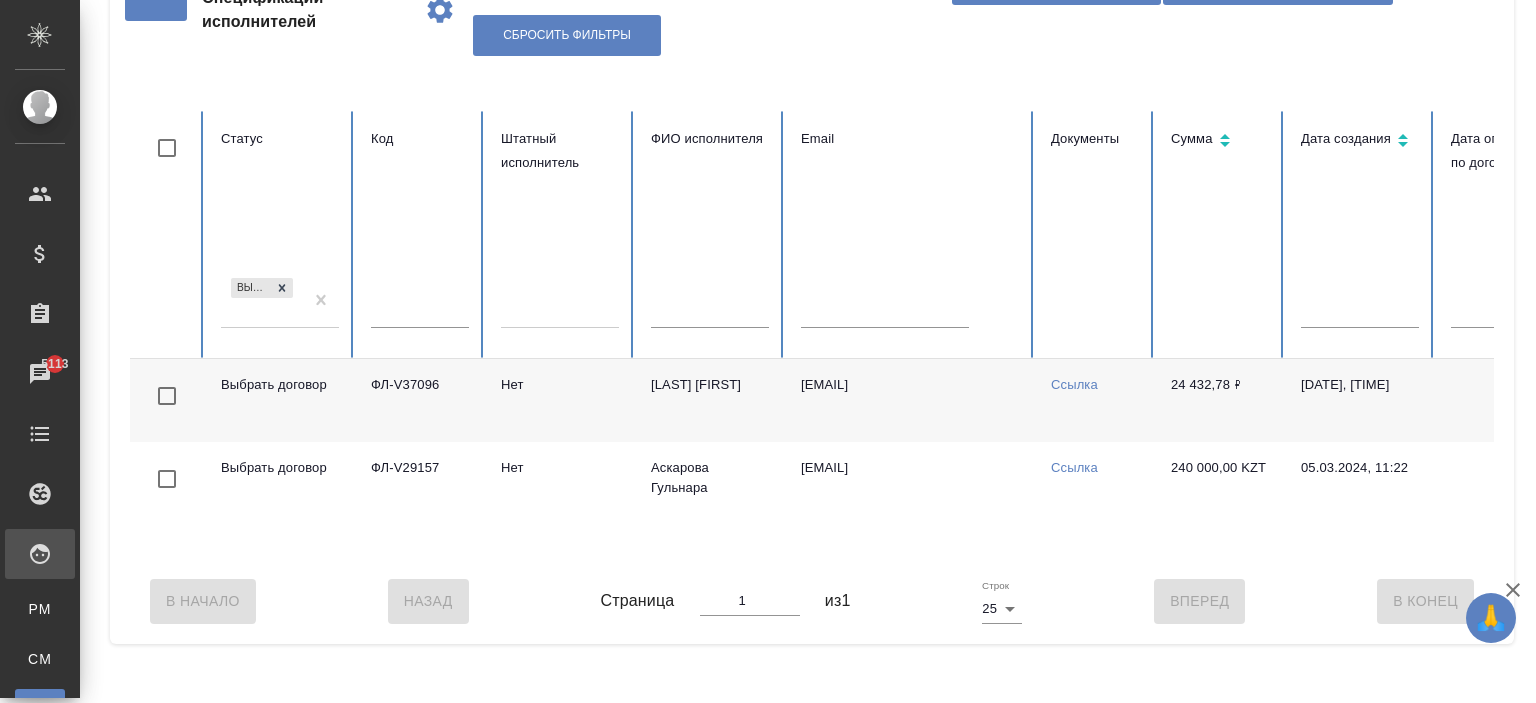 click on "Выбрать договор" at bounding box center [262, 301] 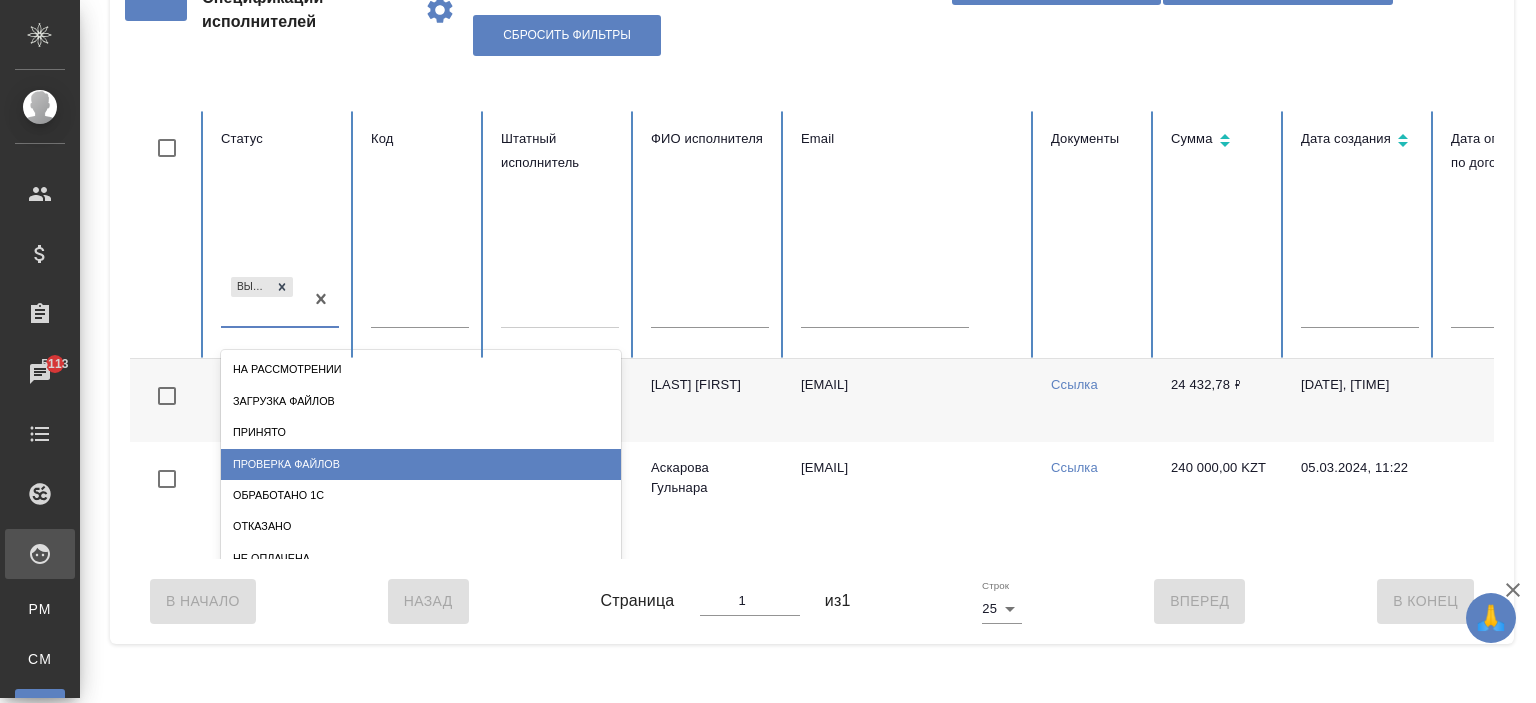 click on "Проверка файлов" at bounding box center [421, 464] 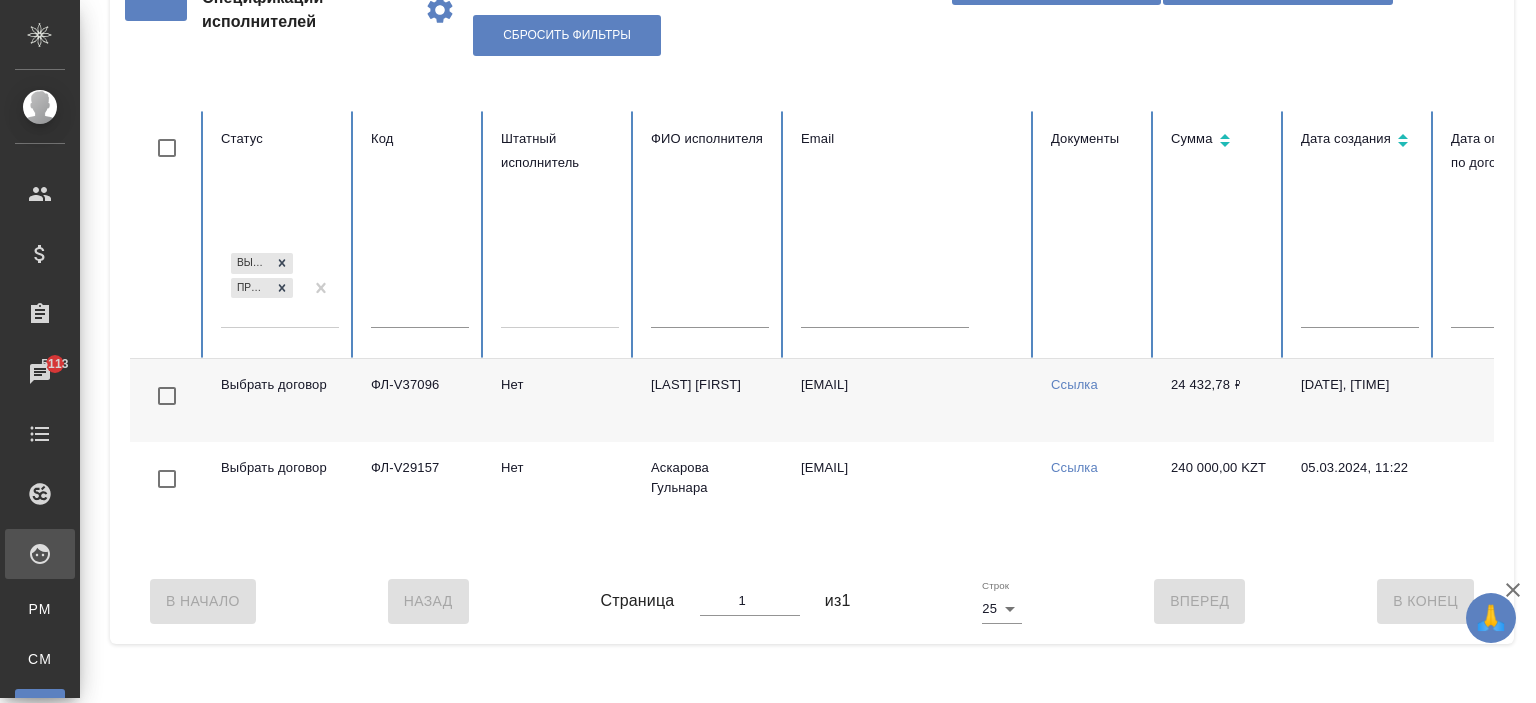 click on "Чечин Александр" at bounding box center (710, 400) 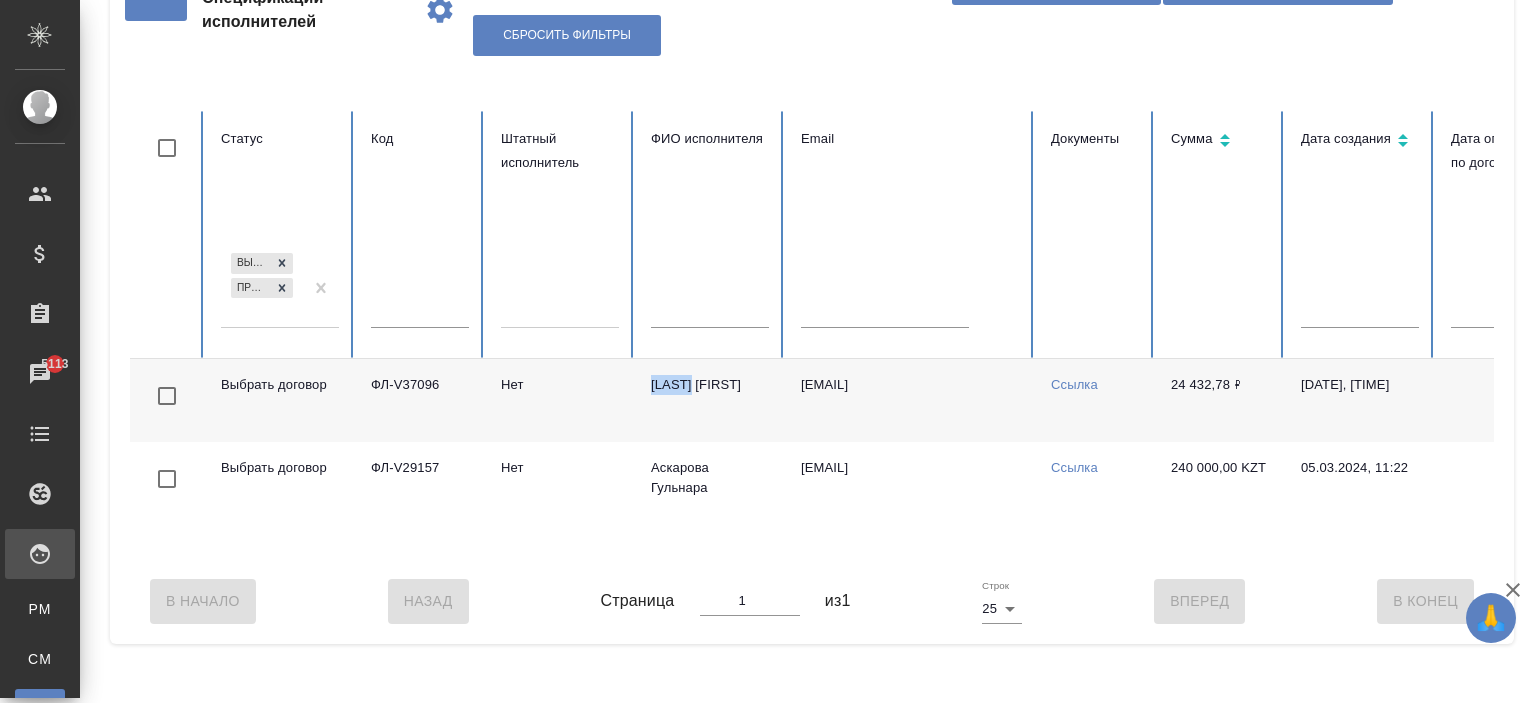 click on "Чечин Александр" at bounding box center (710, 400) 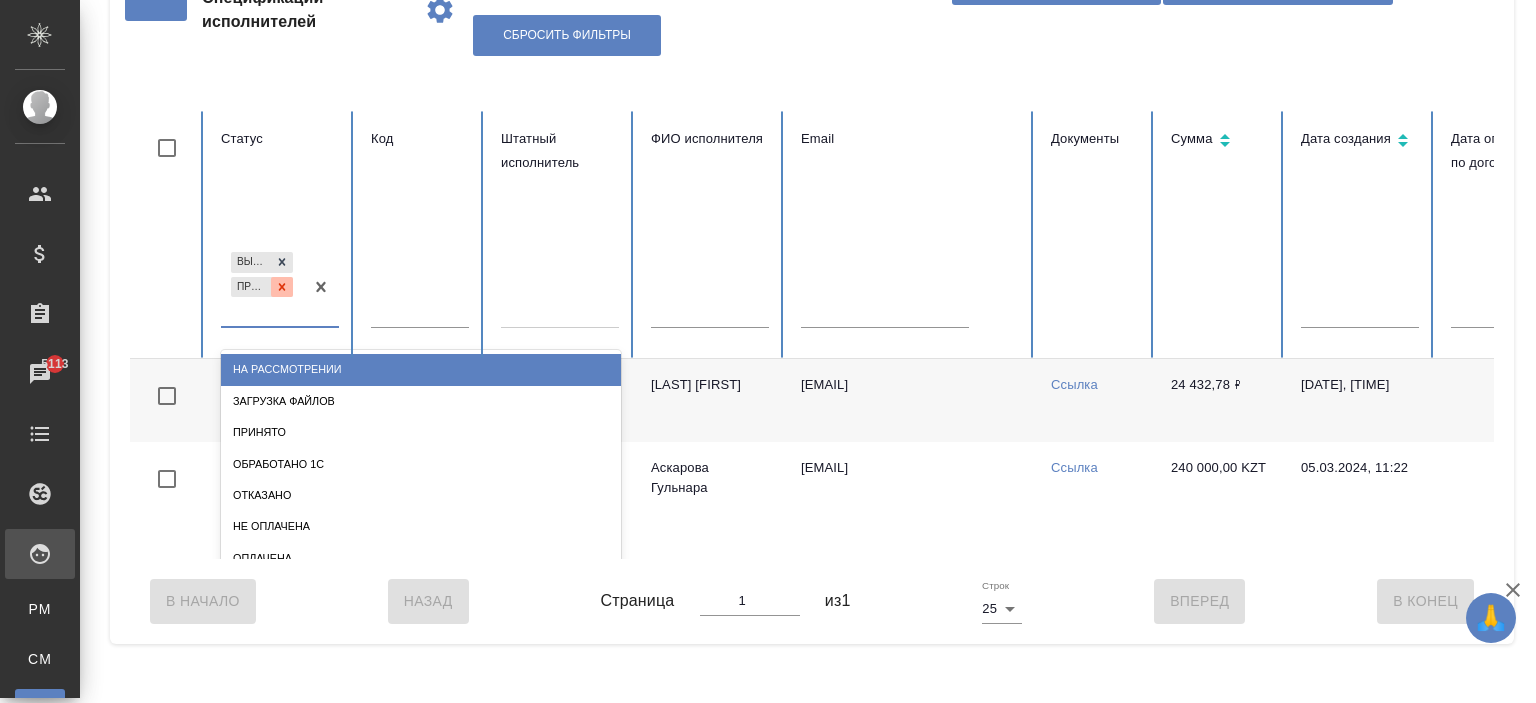 click 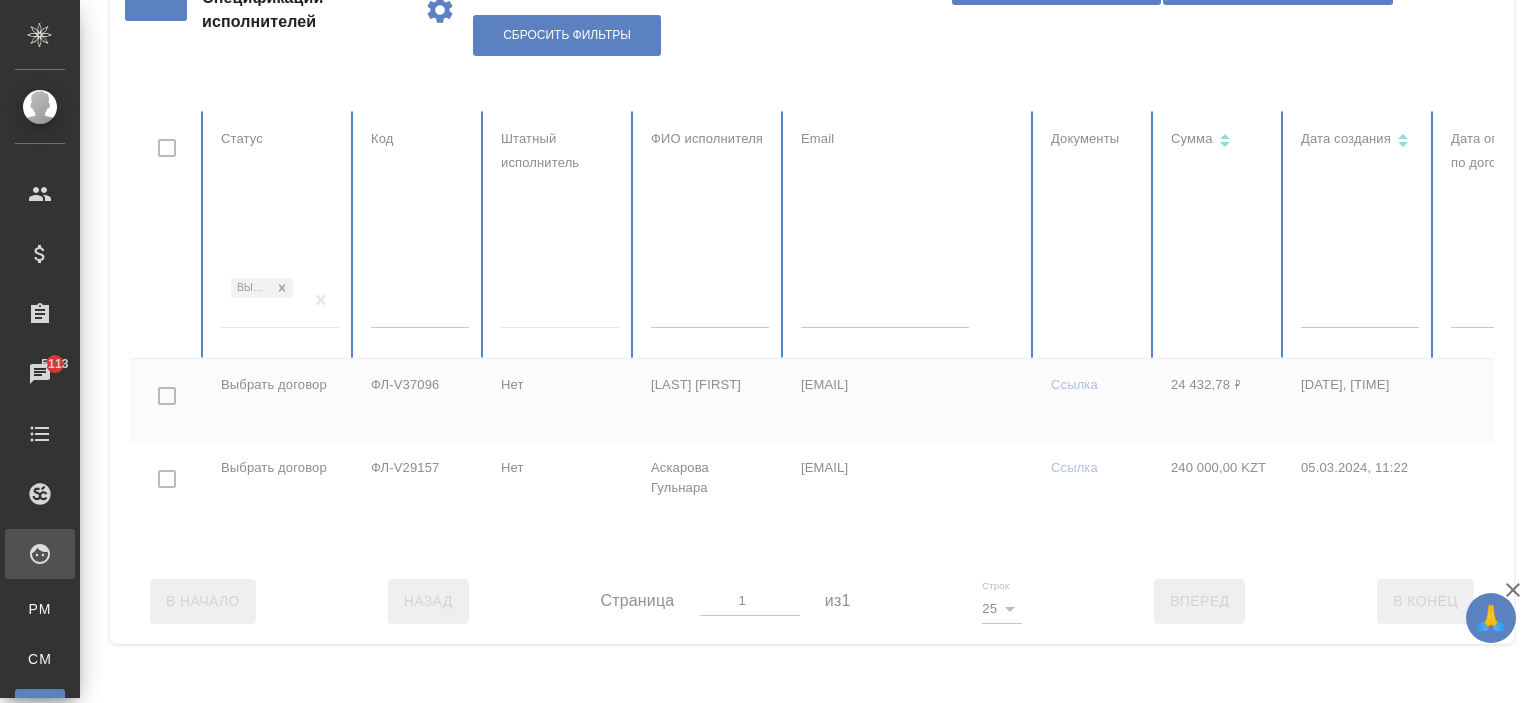 click on "Выбрать договор" at bounding box center (262, 301) 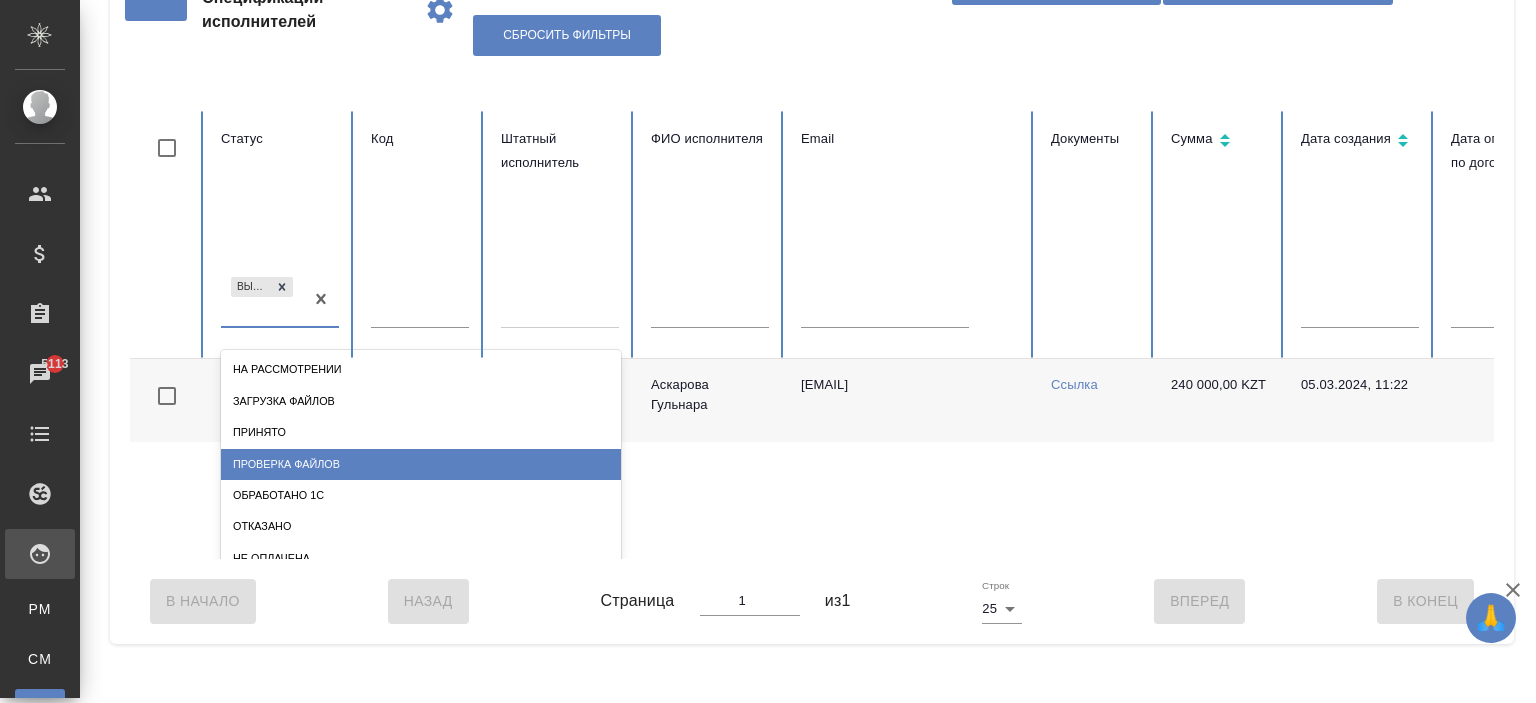 click on "Проверка файлов" at bounding box center (421, 464) 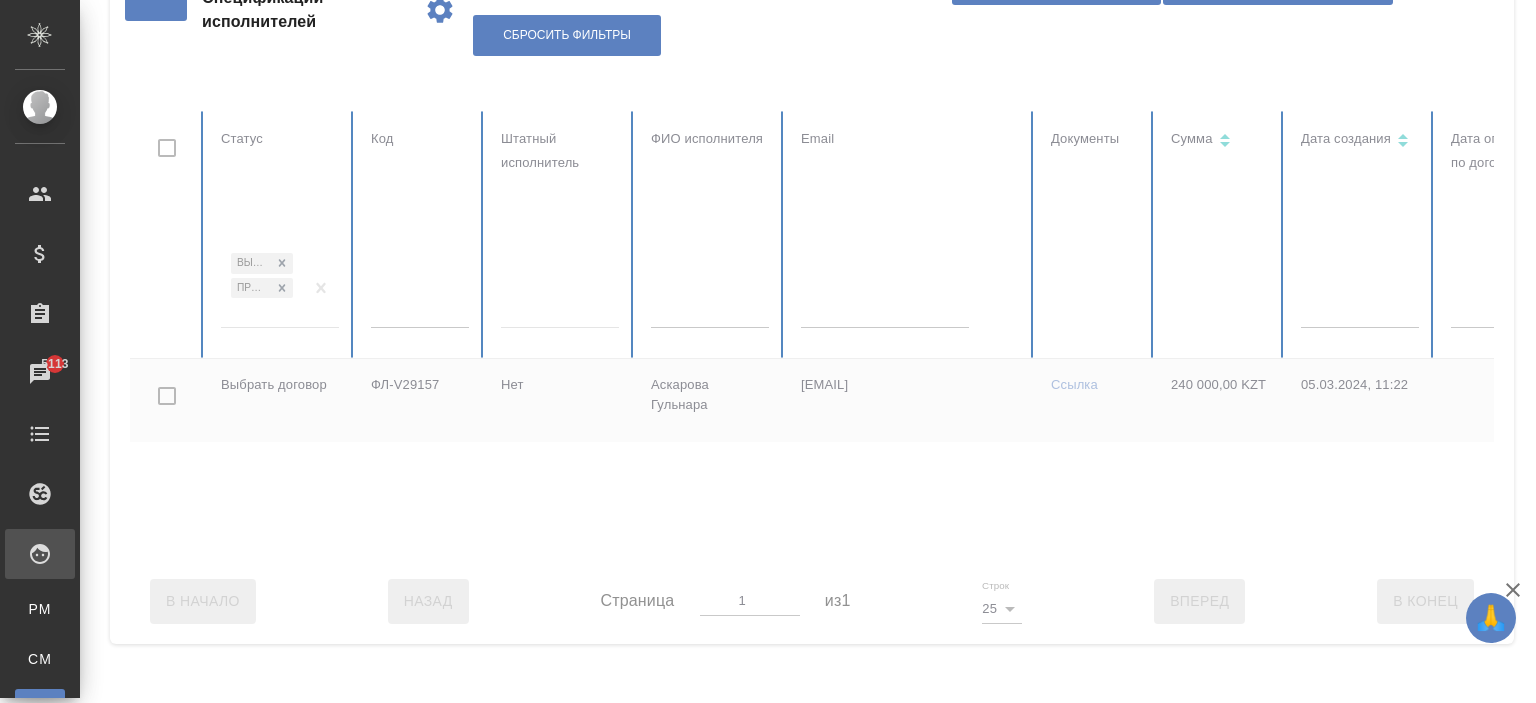 scroll, scrollTop: 58, scrollLeft: 0, axis: vertical 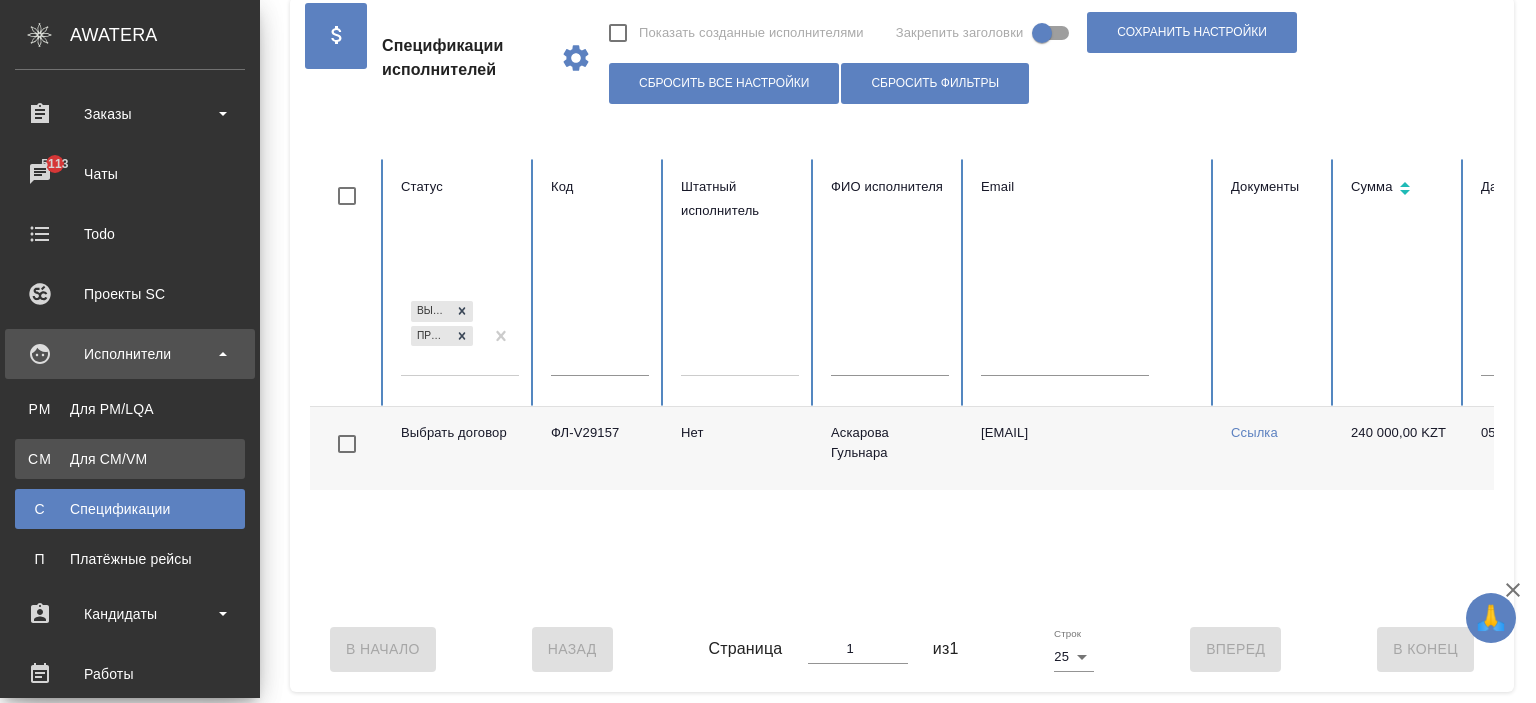 click on "Для CM/VM" at bounding box center (130, 459) 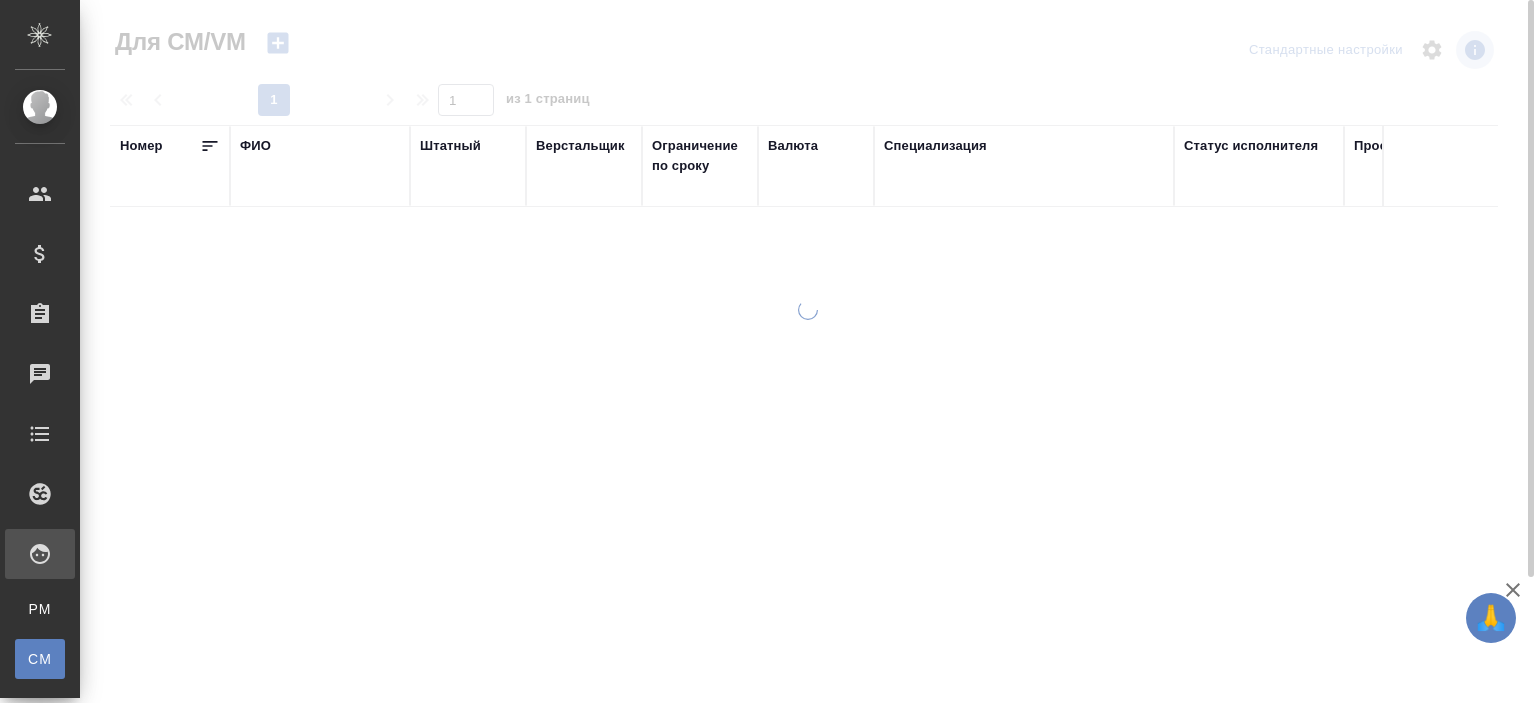click on "ФИО" at bounding box center (255, 146) 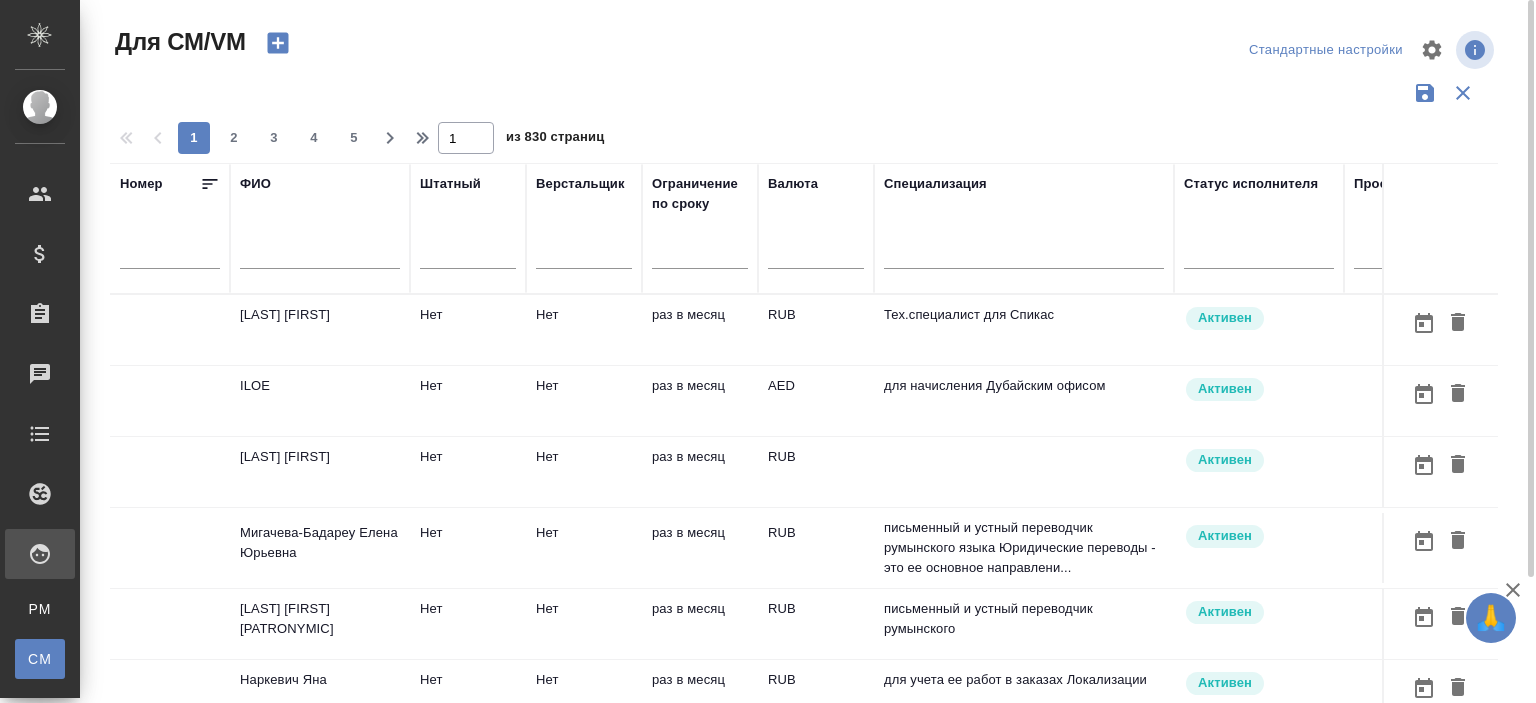 click at bounding box center (320, 256) 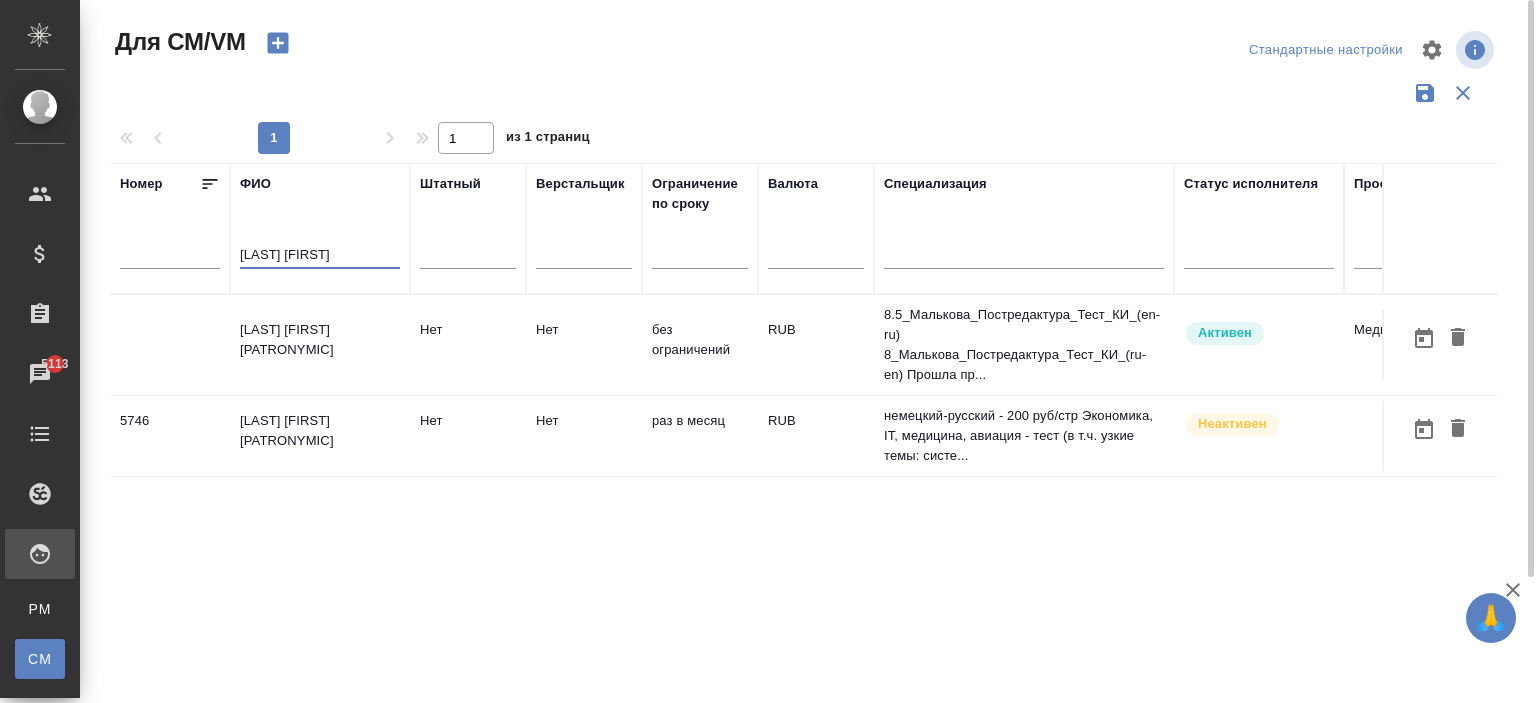 type on "малькова та" 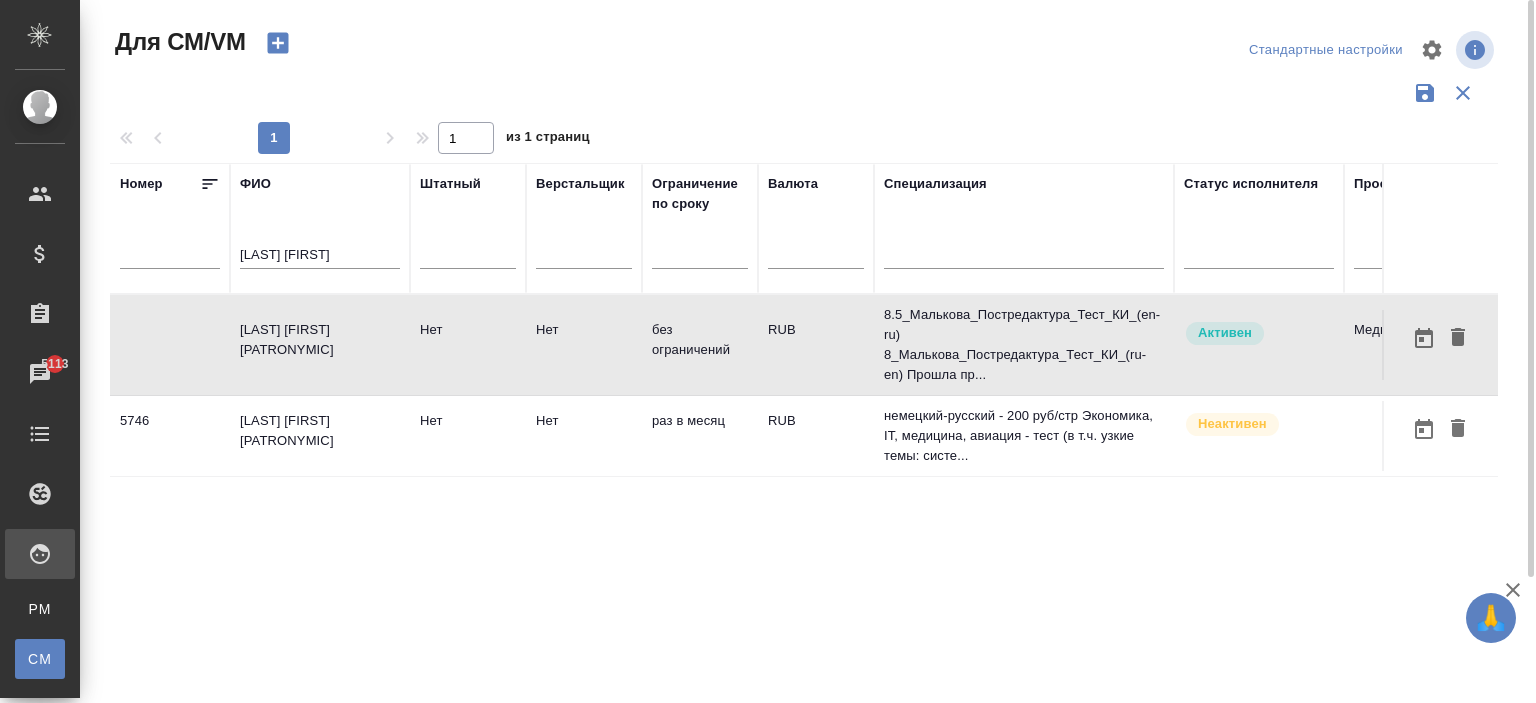 click on "[LAST] [FIRST] [PATRONYMIC]" at bounding box center [320, 345] 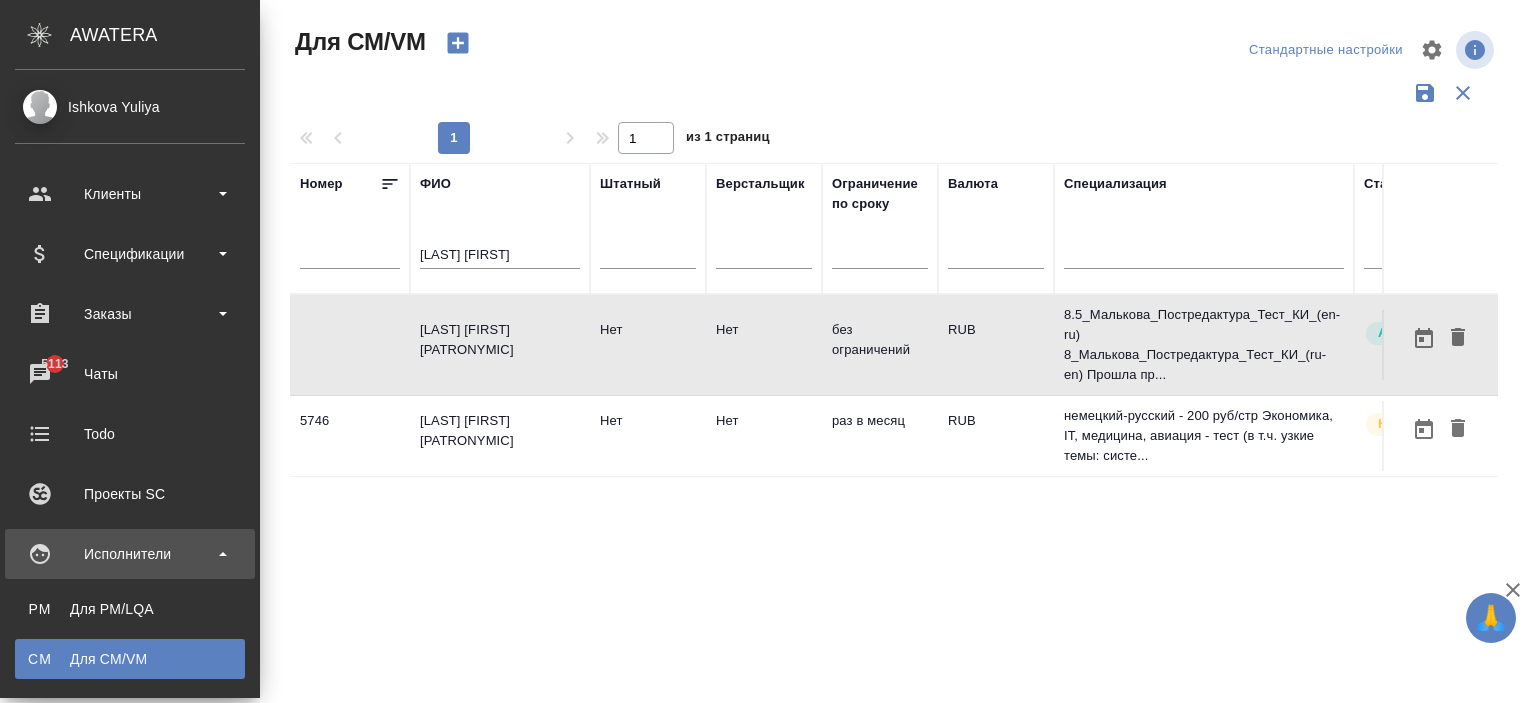 scroll, scrollTop: 100, scrollLeft: 0, axis: vertical 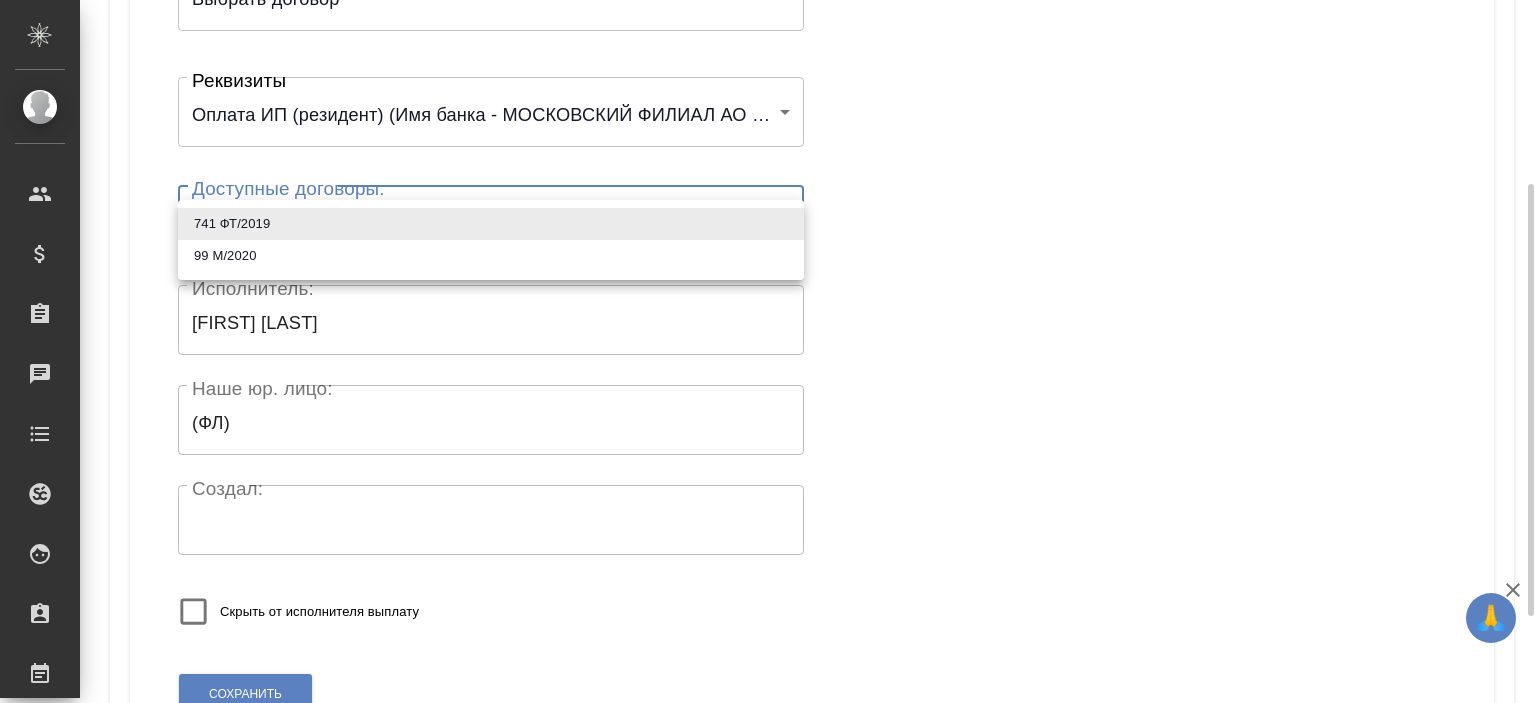 click on "🙏 .cls-1
fill:#fff;
AWATERA Ishkova Yuliya Клиенты Спецификации Заказы Чаты Todo Проекты SC Исполнители Кандидаты Работы Входящие заявки Заявки на доставку Рекламации Проекты процессинга Конференции Выйти Код: ФЛ-V37096 Итого: 24432.78 RUB Исполнитель: Чечин Александр Детали Реквизиты Работы Статус: Выбрать договор chooseContract Статус: Реквизиты 61f017e71beddf25a781012d Реквизиты Доступные договоры: ​ Доступные договоры: Исполнитель: Чечин Александр Исполнитель: Наше юр. лицо: (ФЛ) Наше юр. лицо: Создал: Создал: Скрыть от исполнителя выплату Сохранить .cls-1
fill:#fff;
AWATERA Todo x" at bounding box center [768, 351] 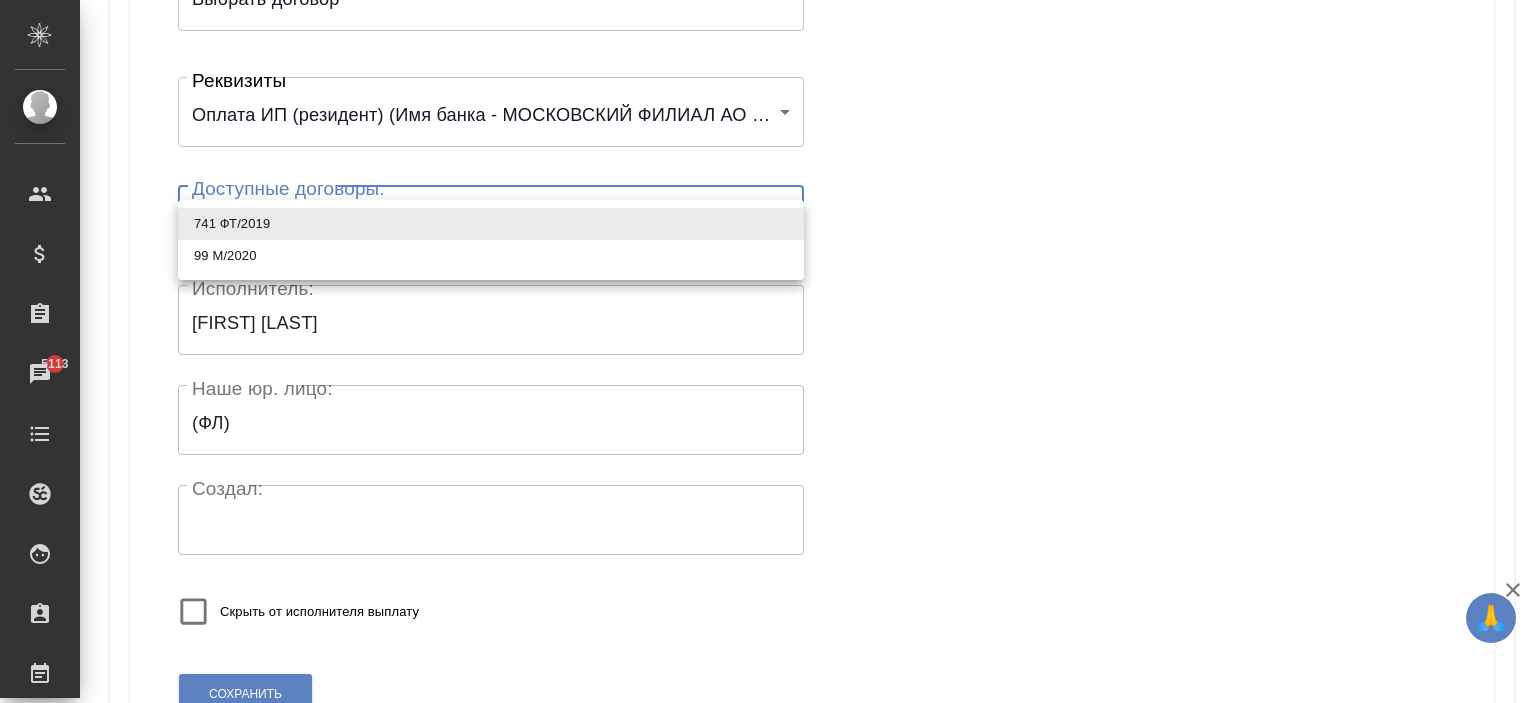 click on "99 М/2020" at bounding box center (491, 256) 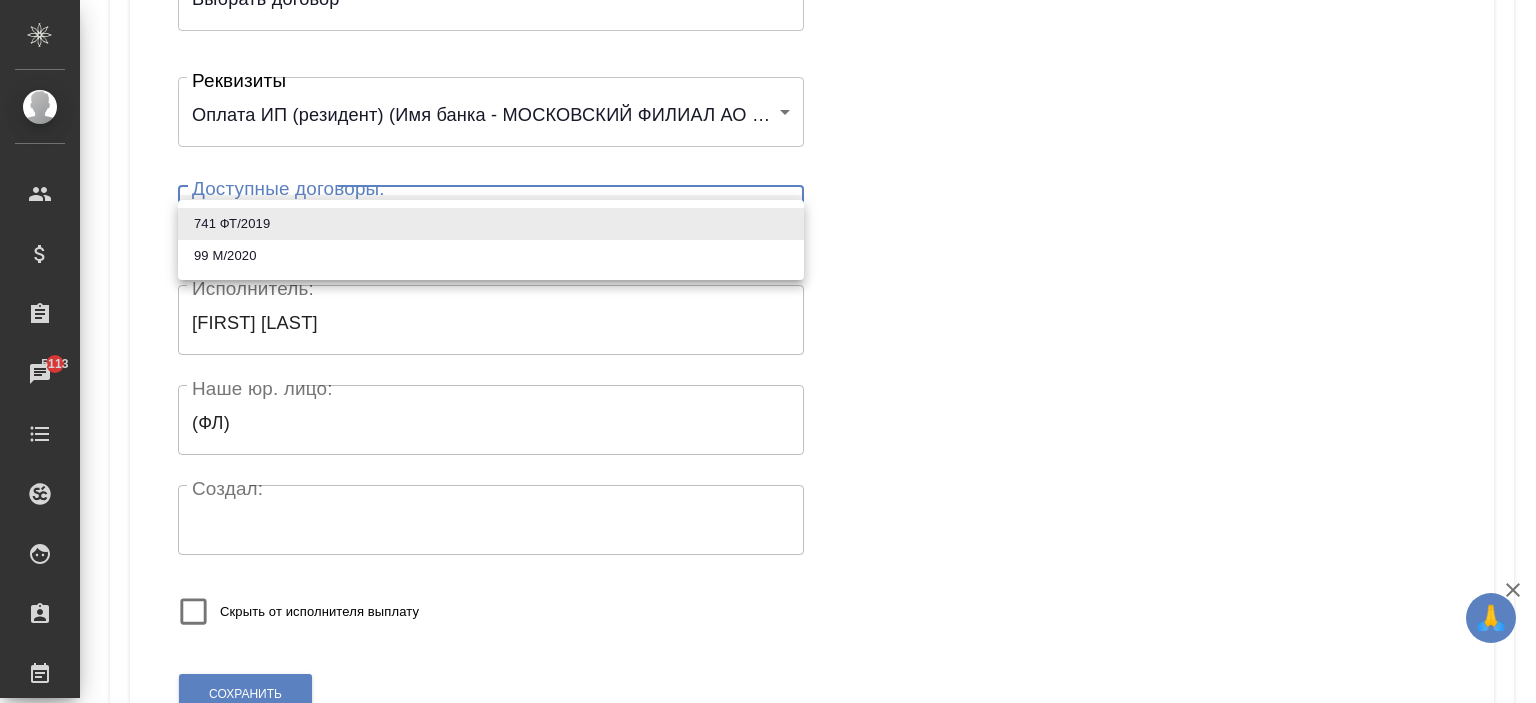 type on "61f2aa09e9db3325b933f6be" 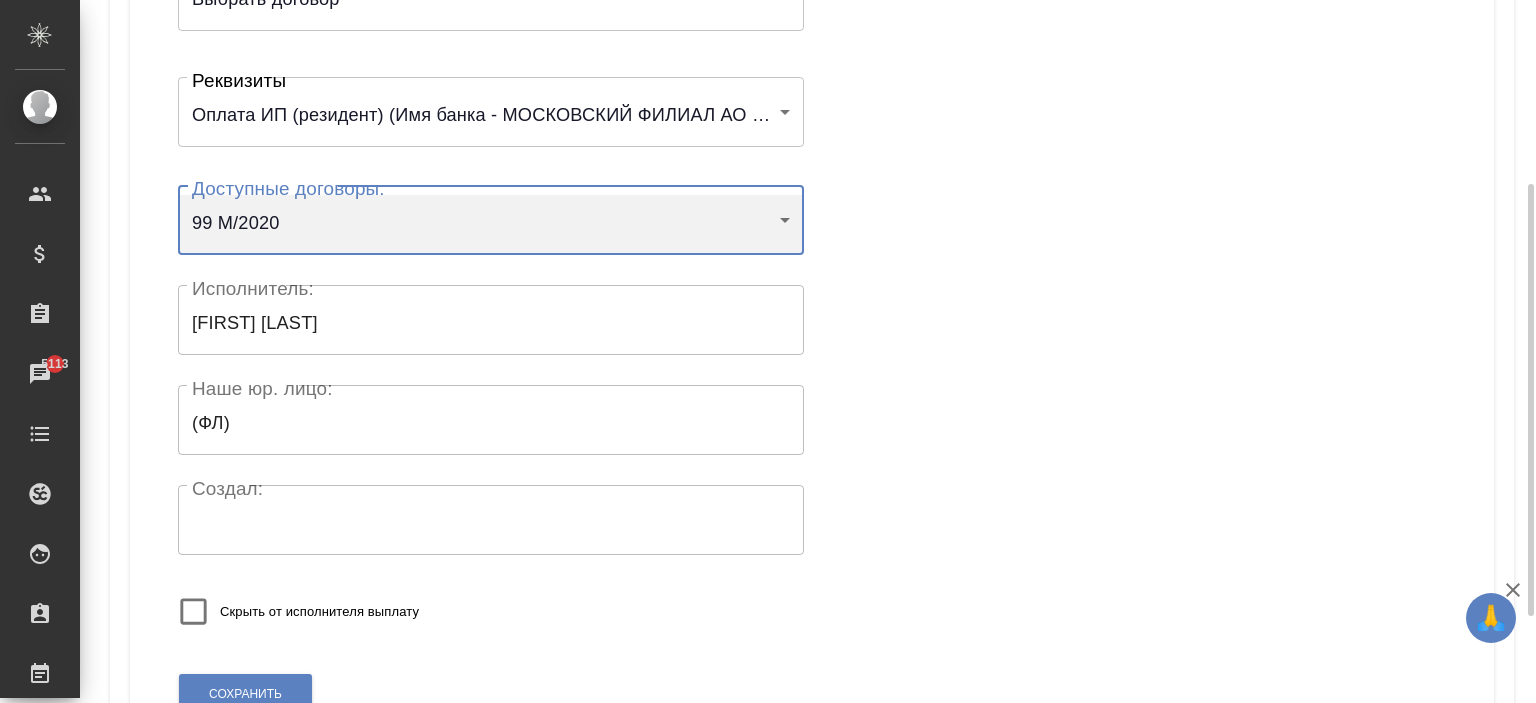 scroll, scrollTop: 0, scrollLeft: 0, axis: both 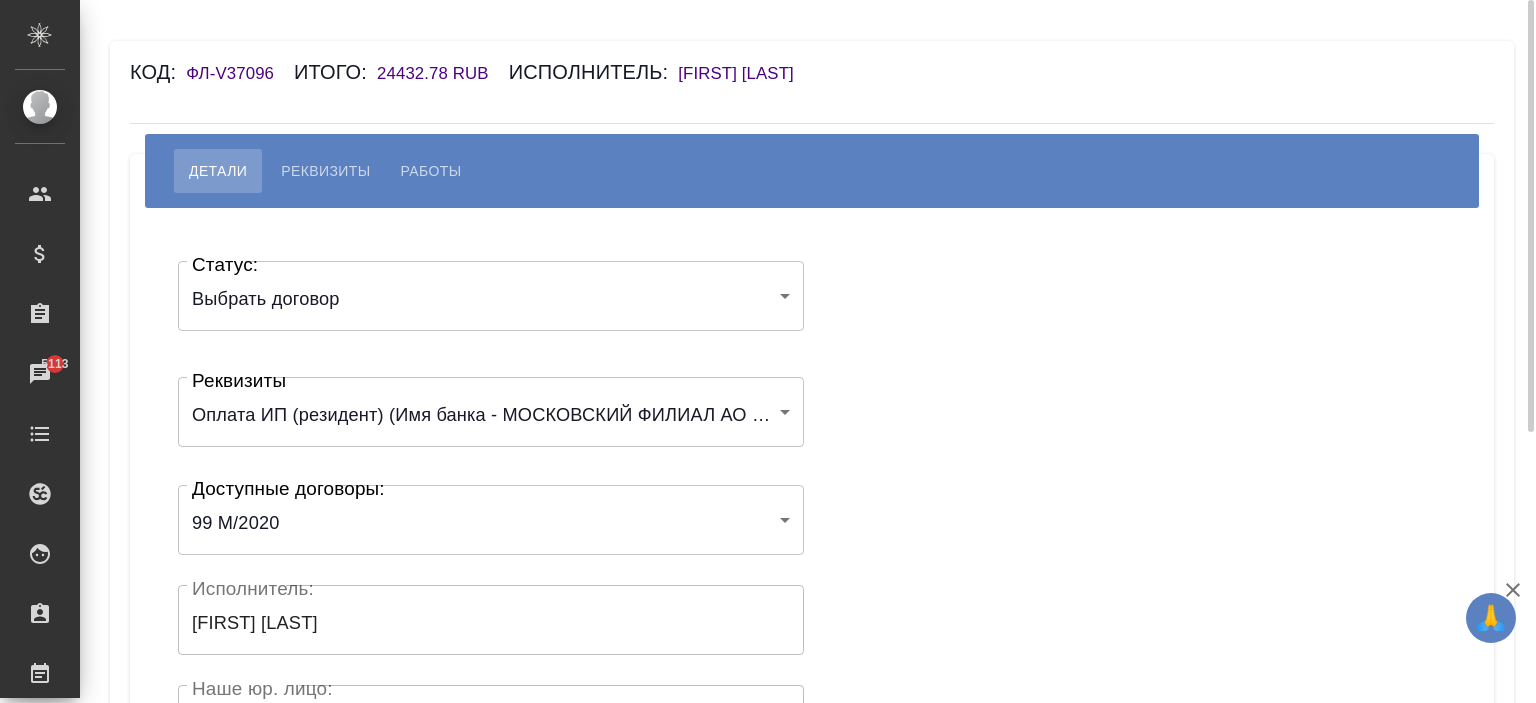 click on "Чечин Александр" at bounding box center (746, 73) 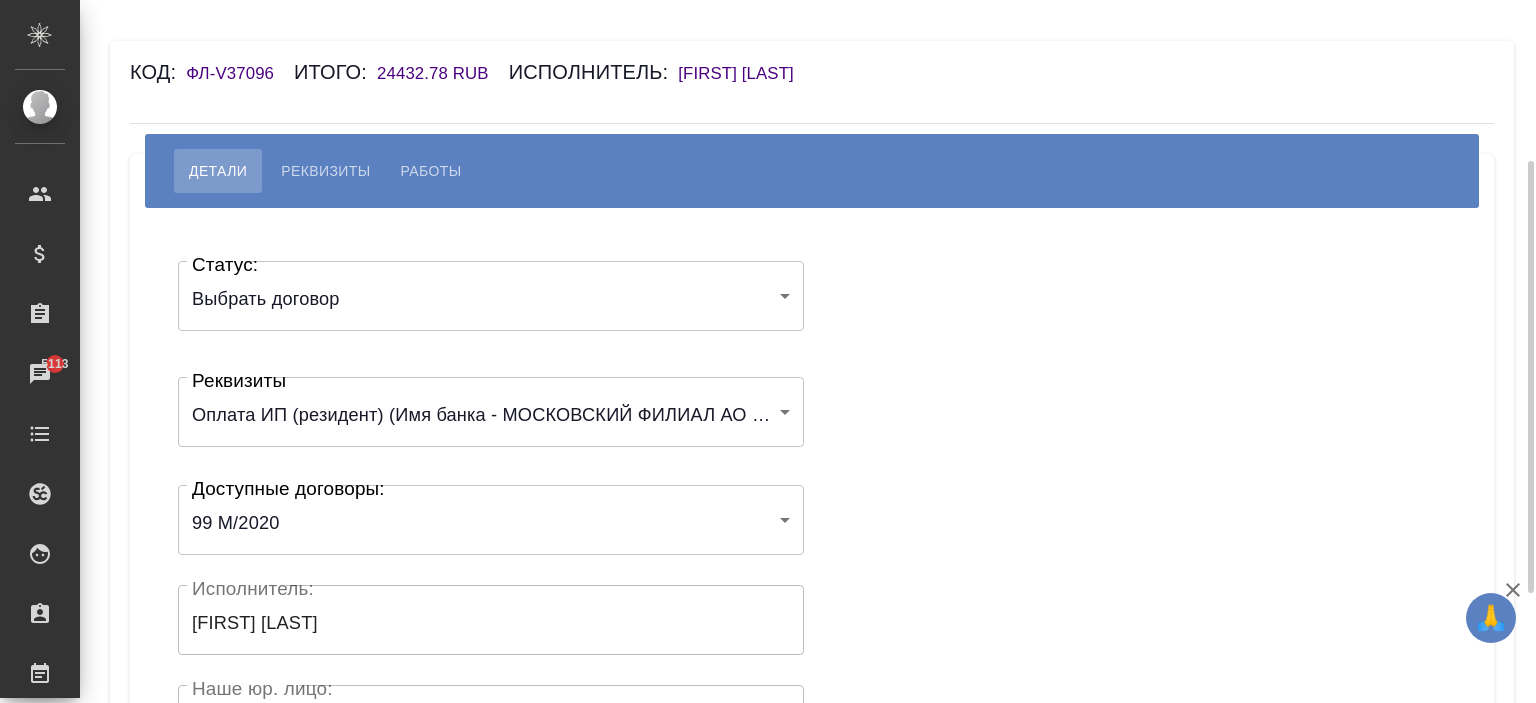 scroll, scrollTop: 400, scrollLeft: 0, axis: vertical 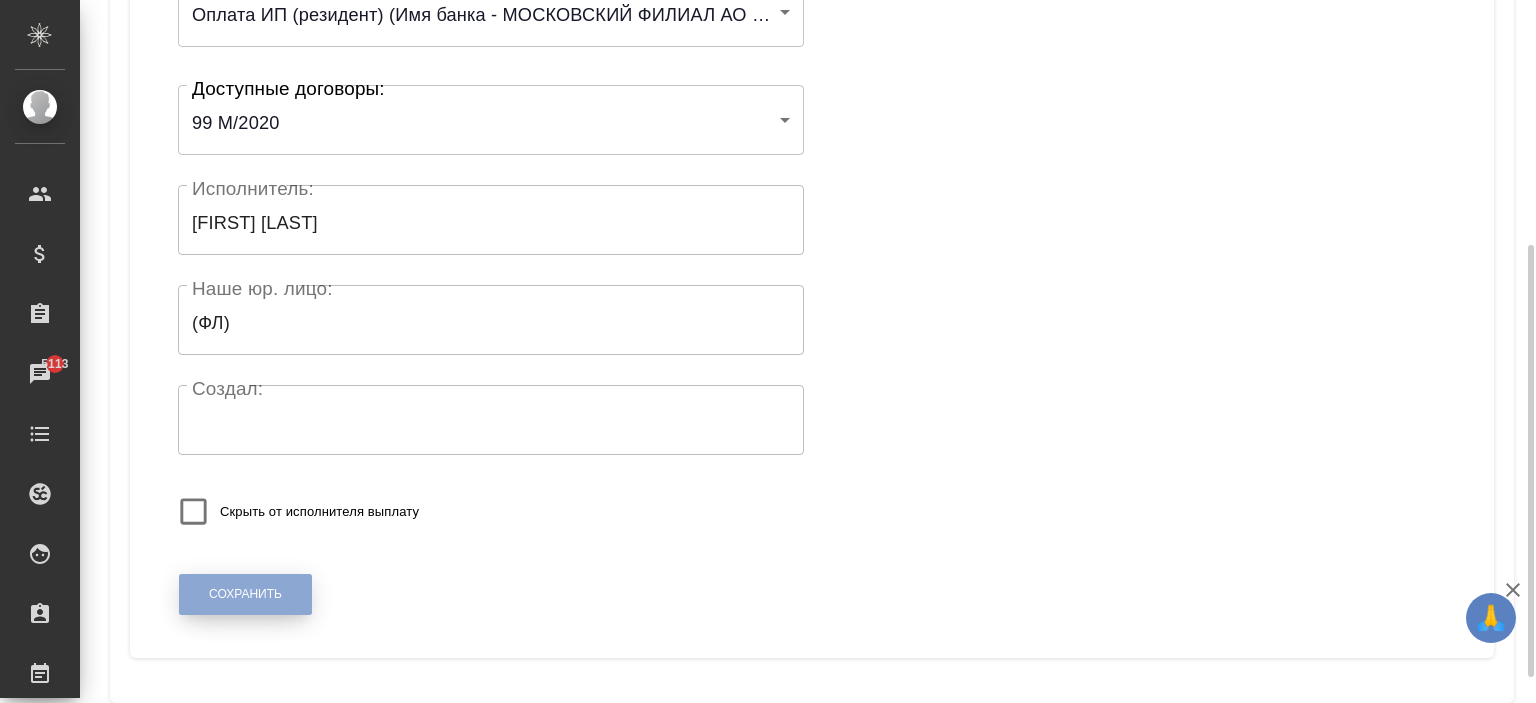 click on "Сохранить" at bounding box center (245, 594) 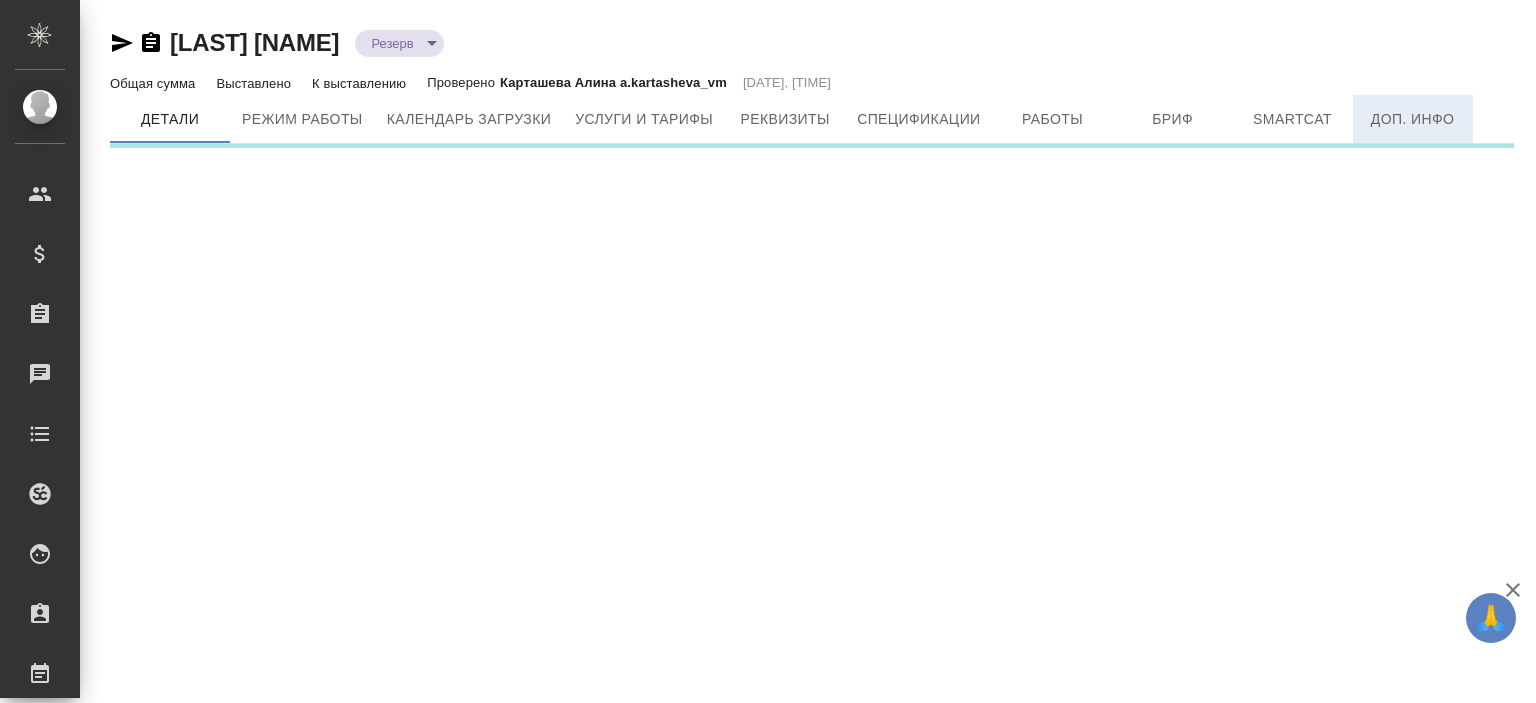 scroll, scrollTop: 0, scrollLeft: 0, axis: both 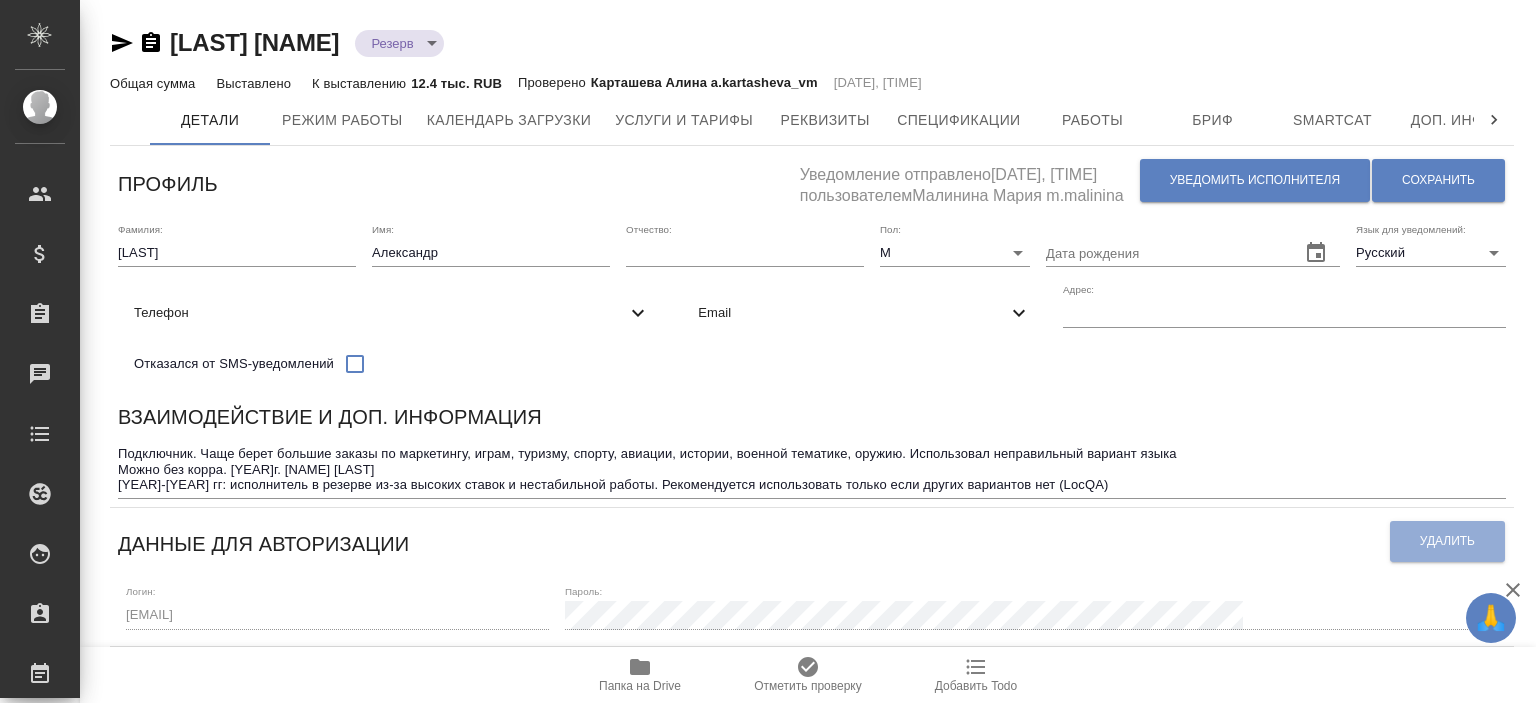 click at bounding box center (1494, 120) 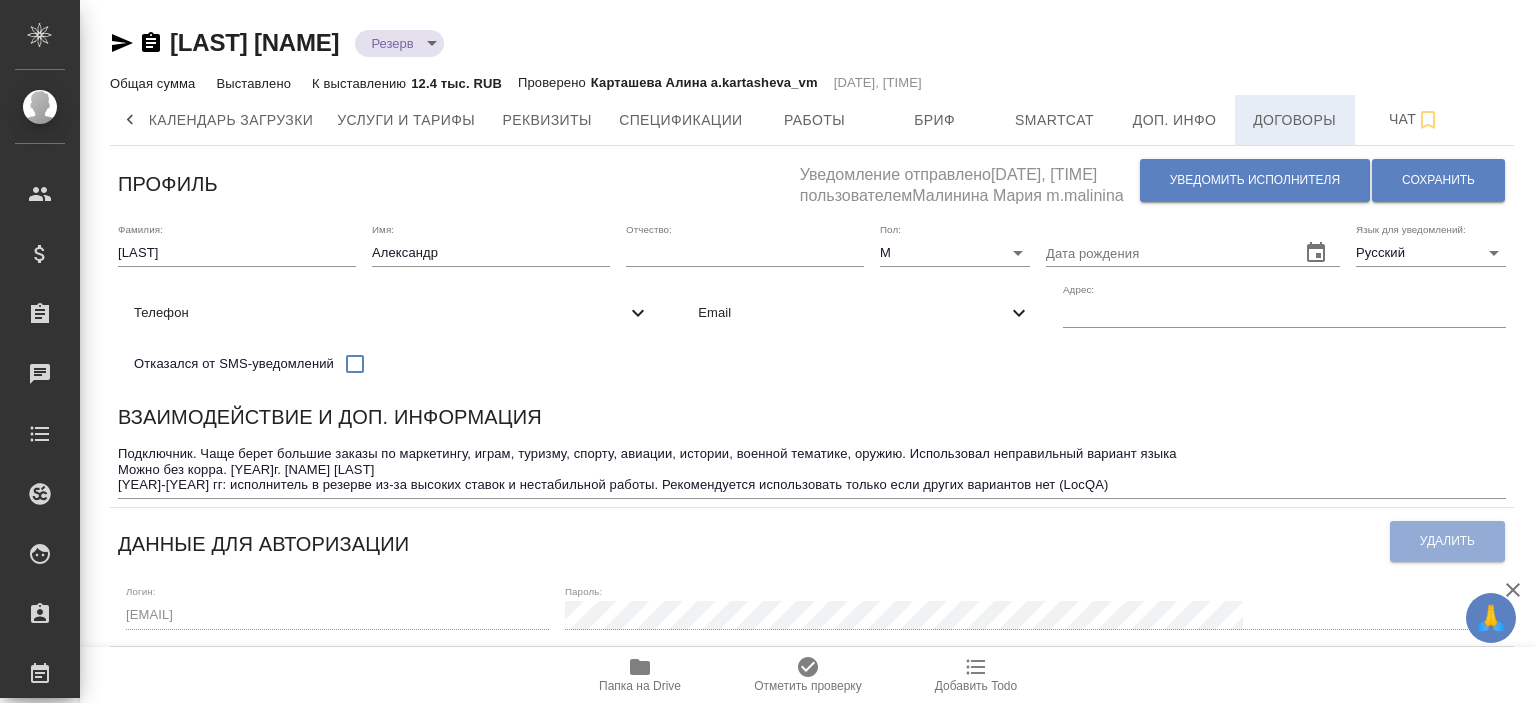 click on "Договоры" at bounding box center [1295, 120] 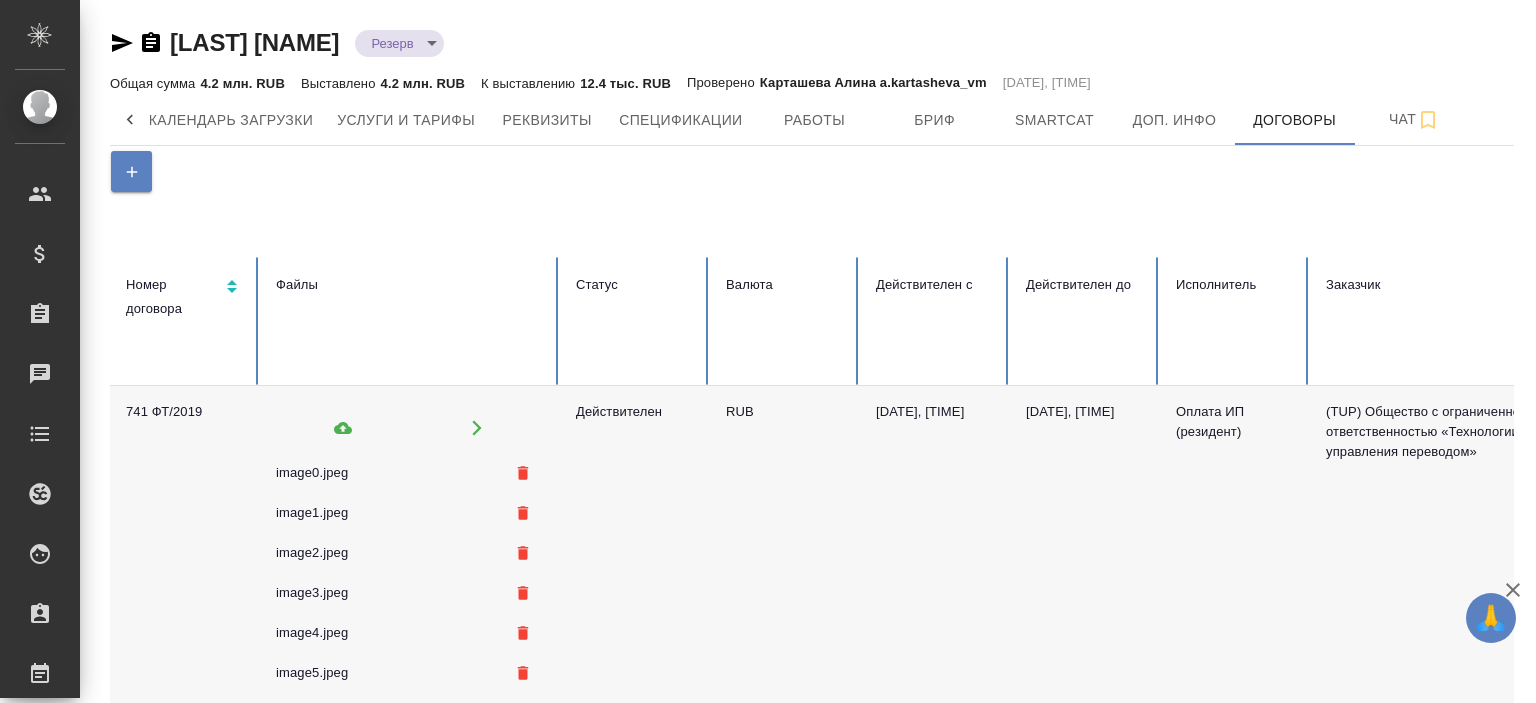 scroll, scrollTop: 400, scrollLeft: 0, axis: vertical 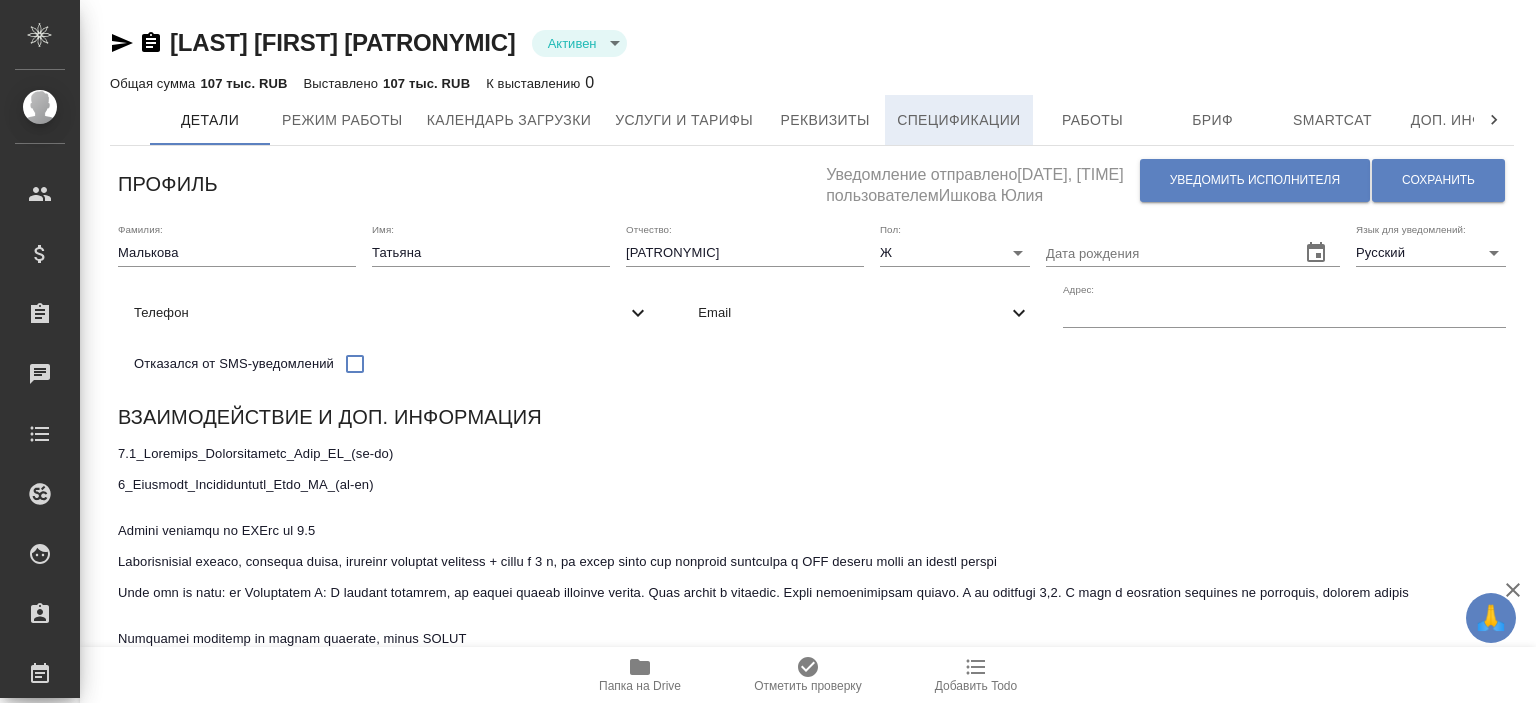 click on "Спецификации" at bounding box center [958, 120] 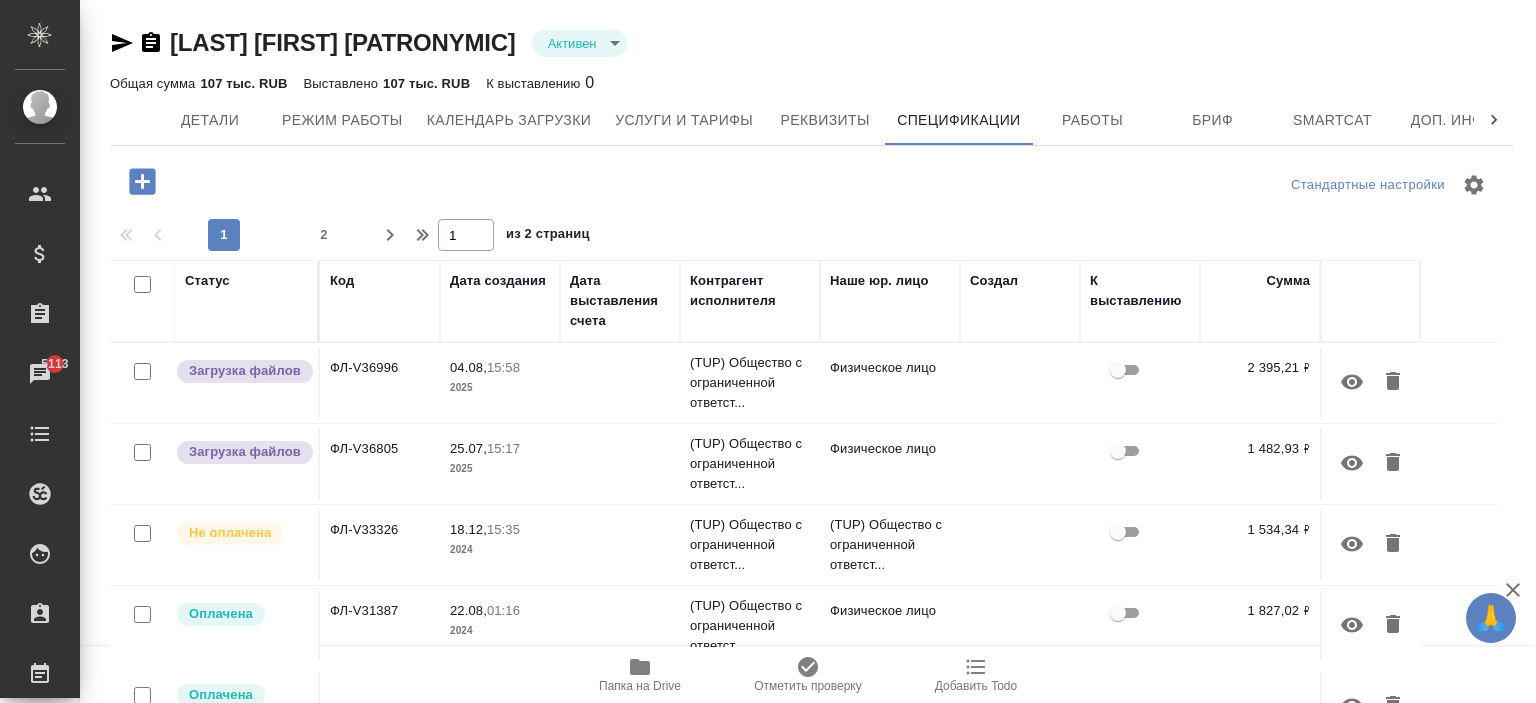 scroll, scrollTop: 200, scrollLeft: 0, axis: vertical 